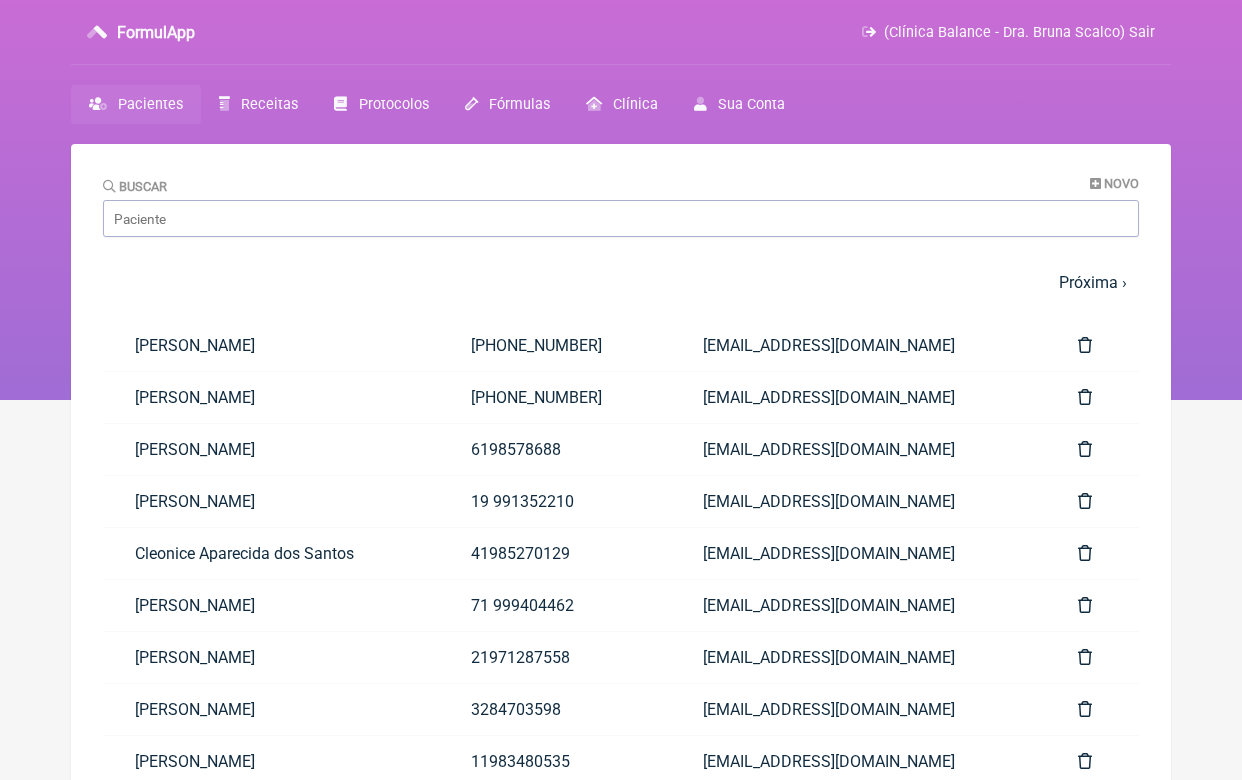 scroll, scrollTop: 0, scrollLeft: 0, axis: both 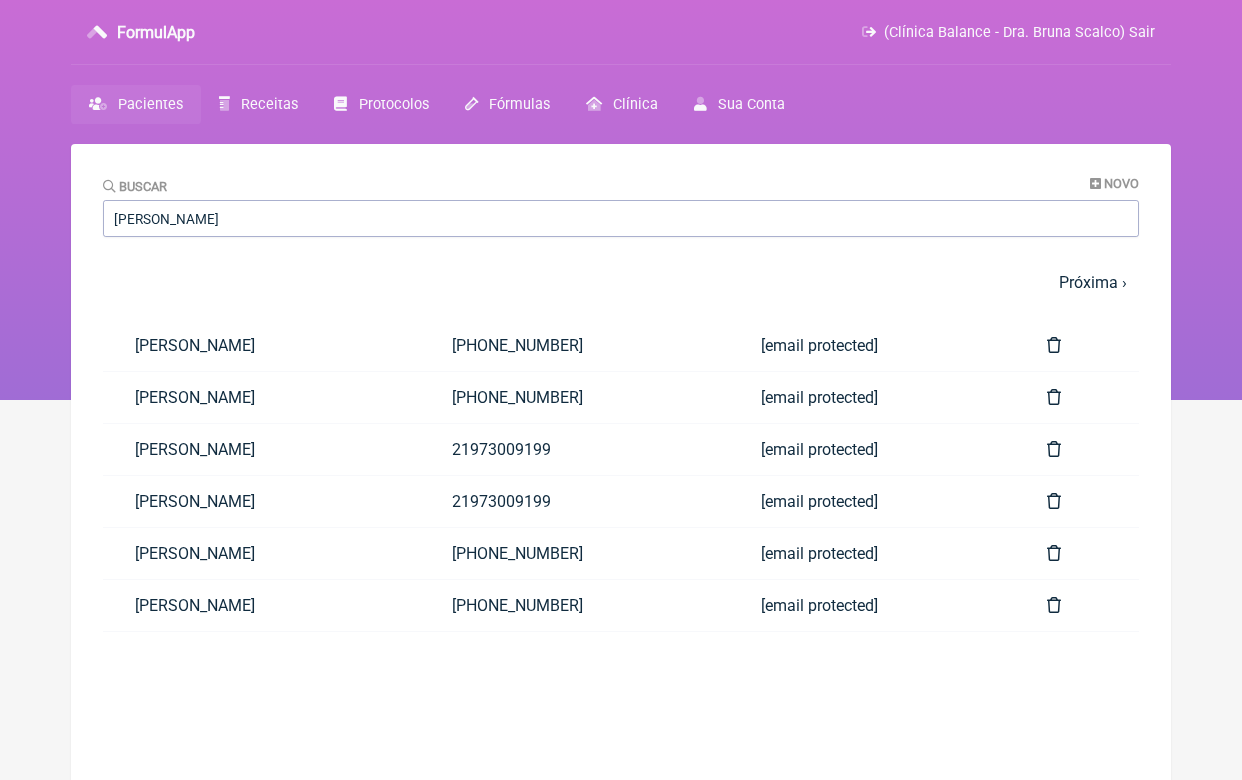 type on "Raquel" 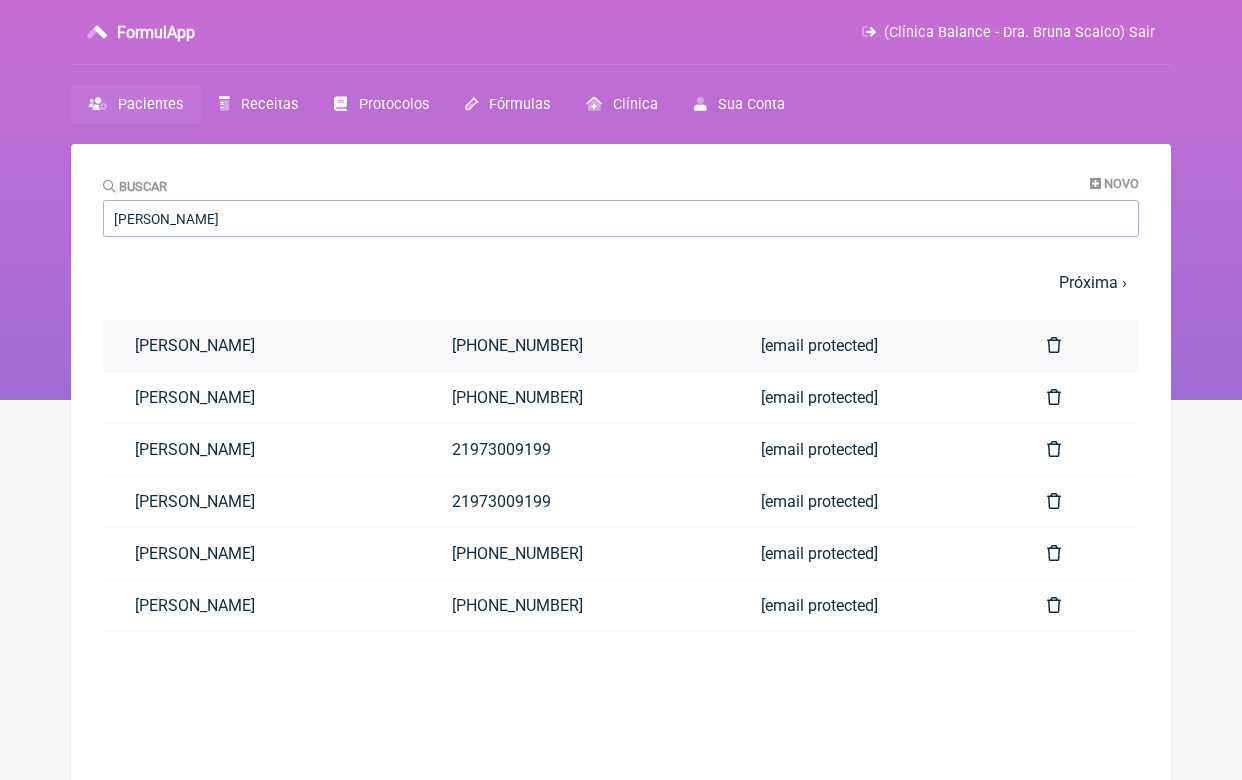 drag, startPoint x: 0, startPoint y: 0, endPoint x: 237, endPoint y: 331, distance: 407.0995 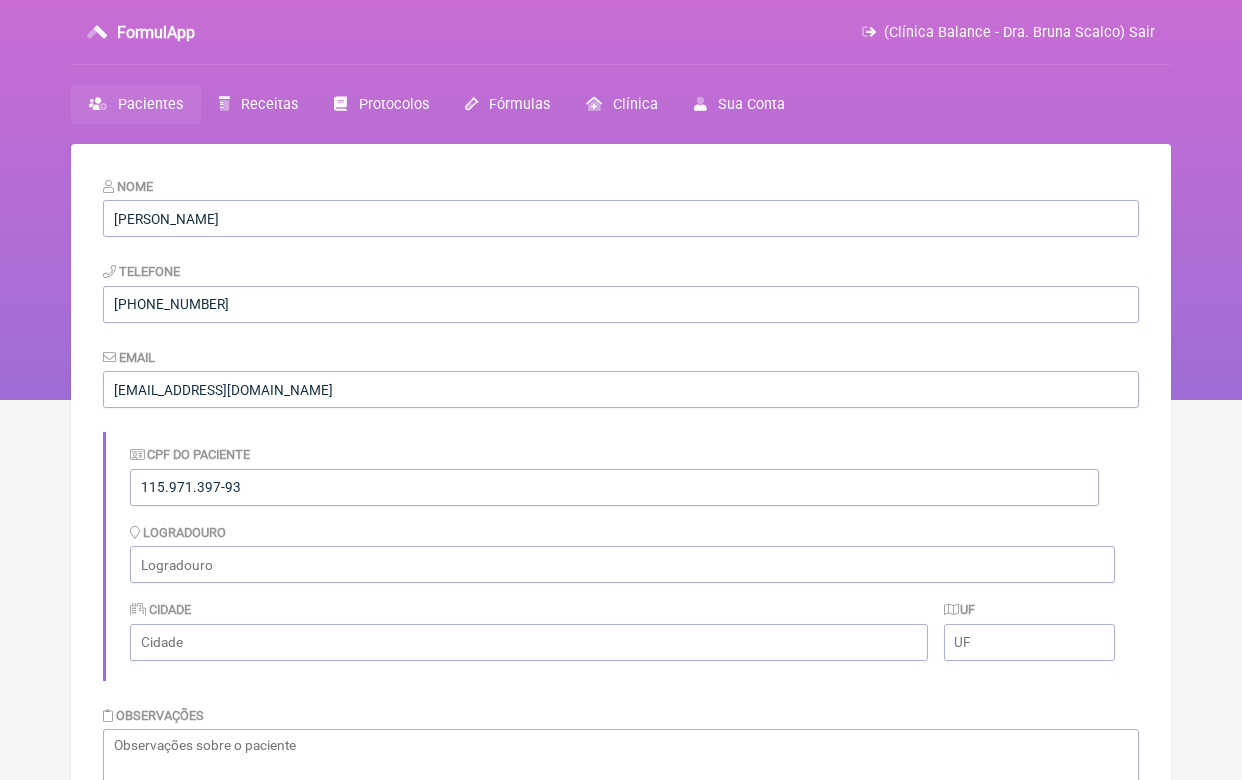 click on "Pacientes" at bounding box center (150, 104) 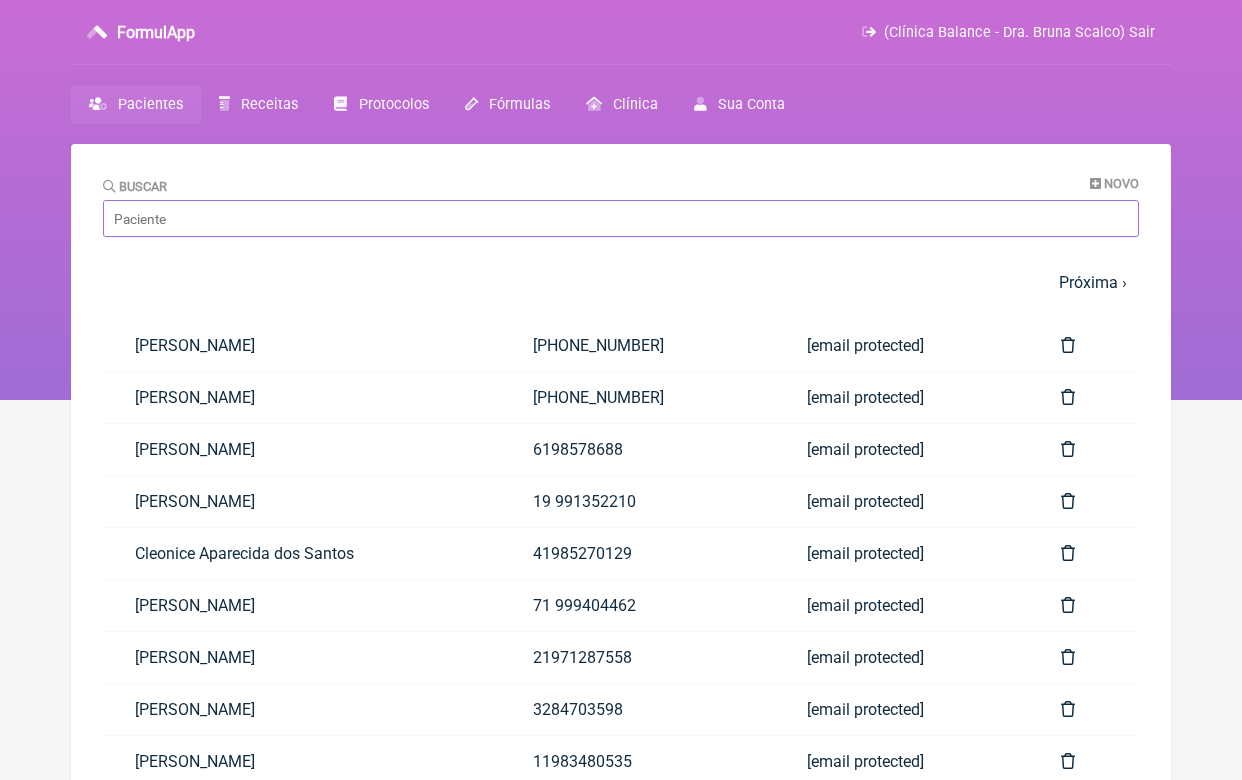 click on "Buscar" at bounding box center [621, 218] 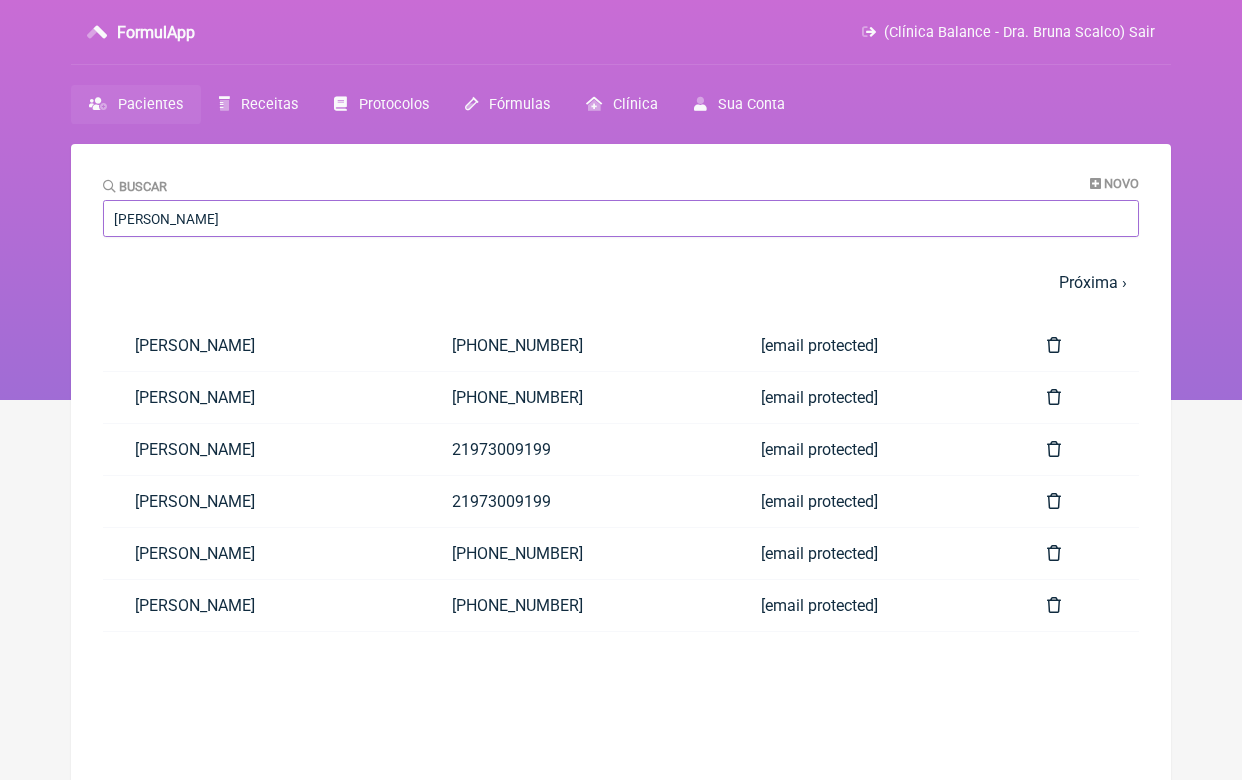 type on "Raquel" 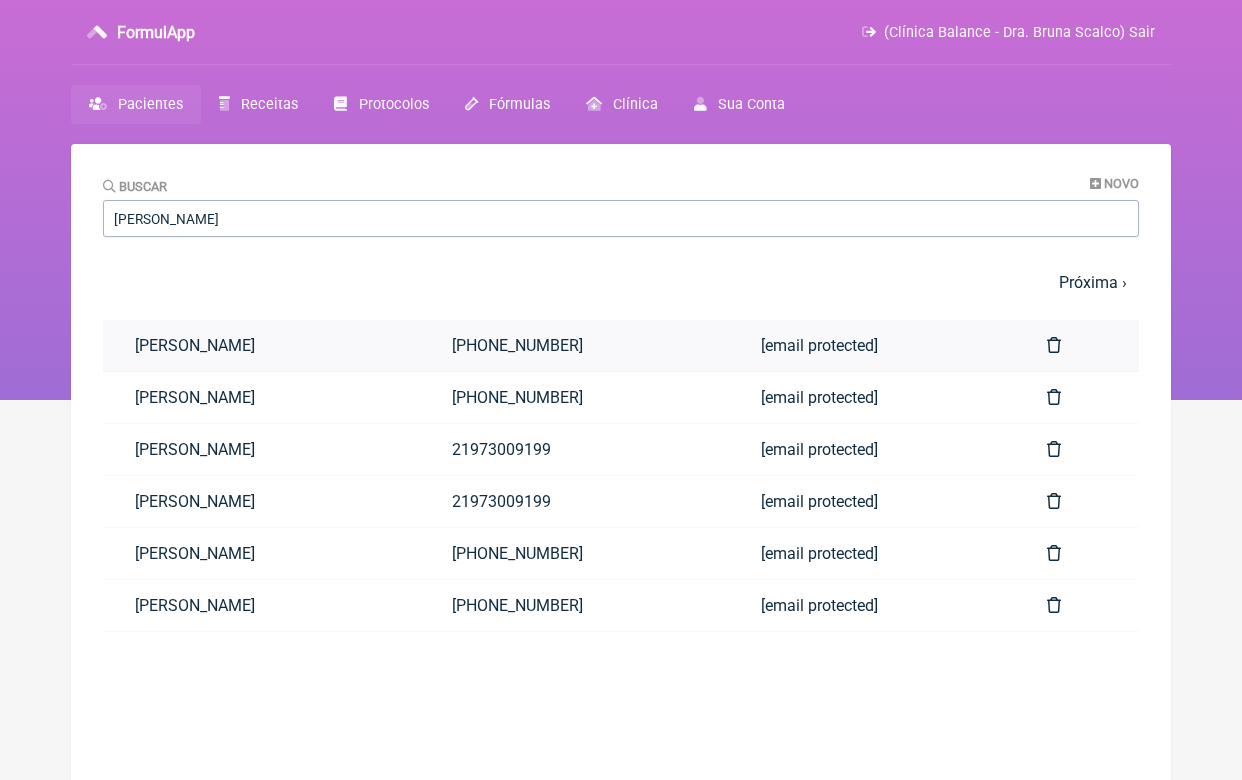 drag, startPoint x: 224, startPoint y: 217, endPoint x: 285, endPoint y: 344, distance: 140.89003 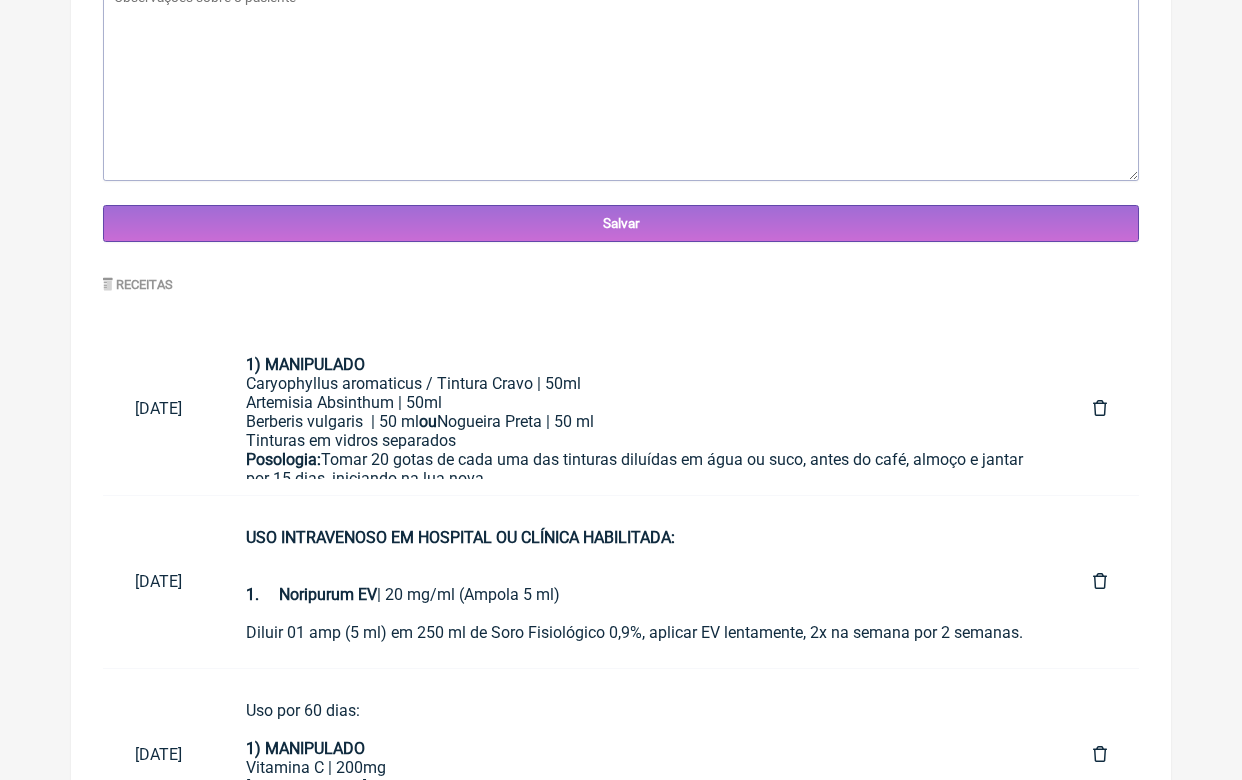 scroll, scrollTop: 803, scrollLeft: 0, axis: vertical 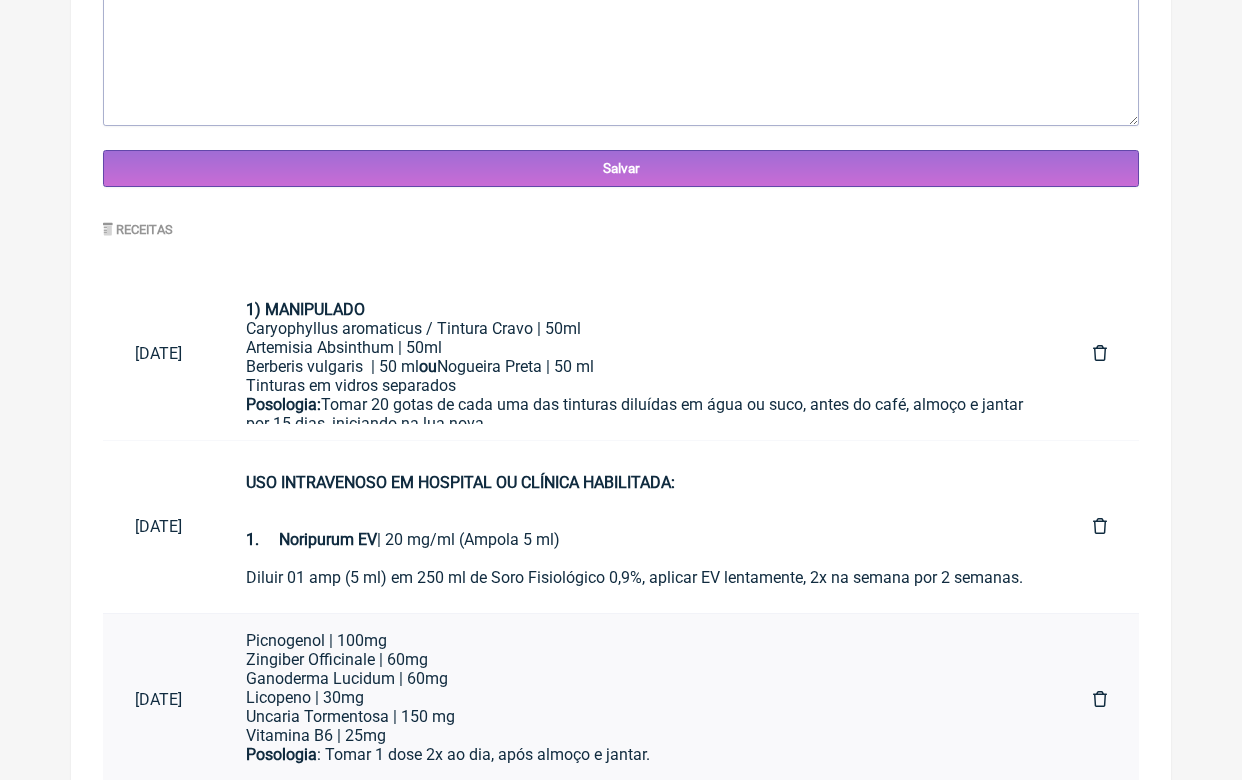 click on "Ganoderma Lucidum | 60mg Licopeno | 30mg Uncaria Tormentosa | 150 mg Vitamina B6 | 25mg" at bounding box center [637, 707] 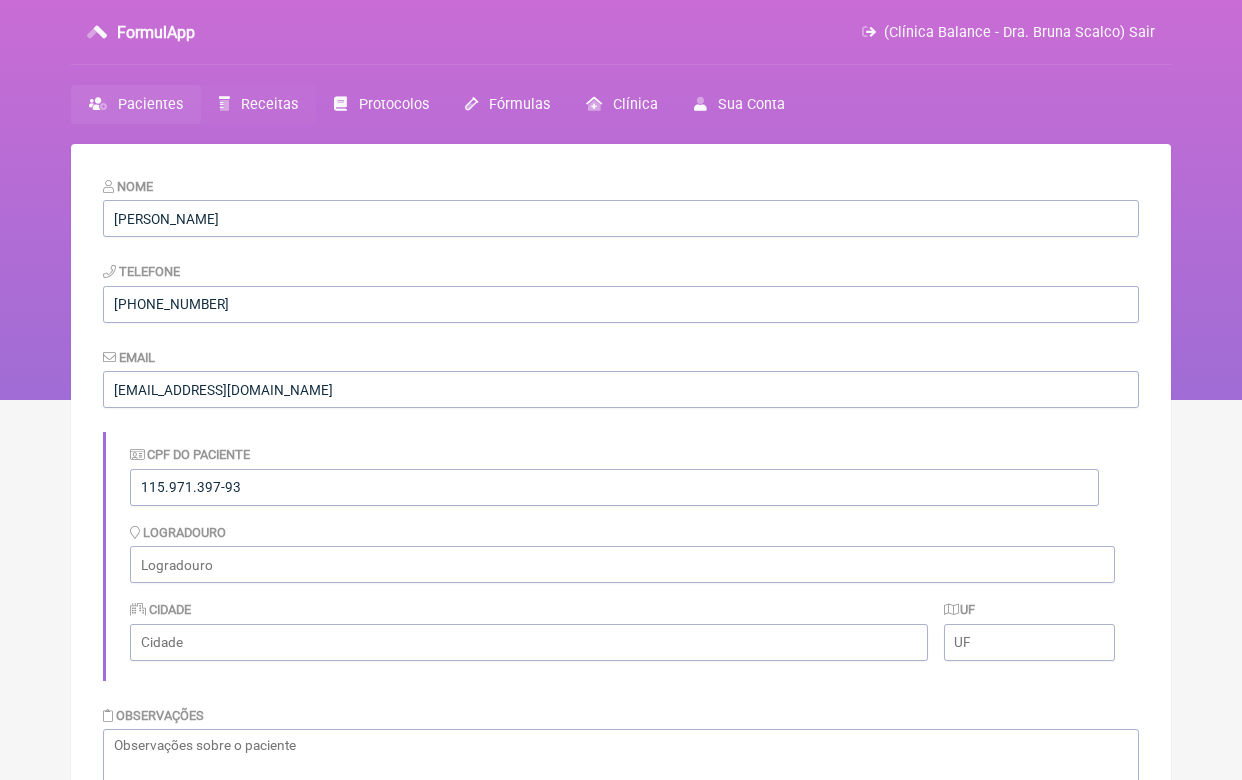 scroll, scrollTop: 0, scrollLeft: 0, axis: both 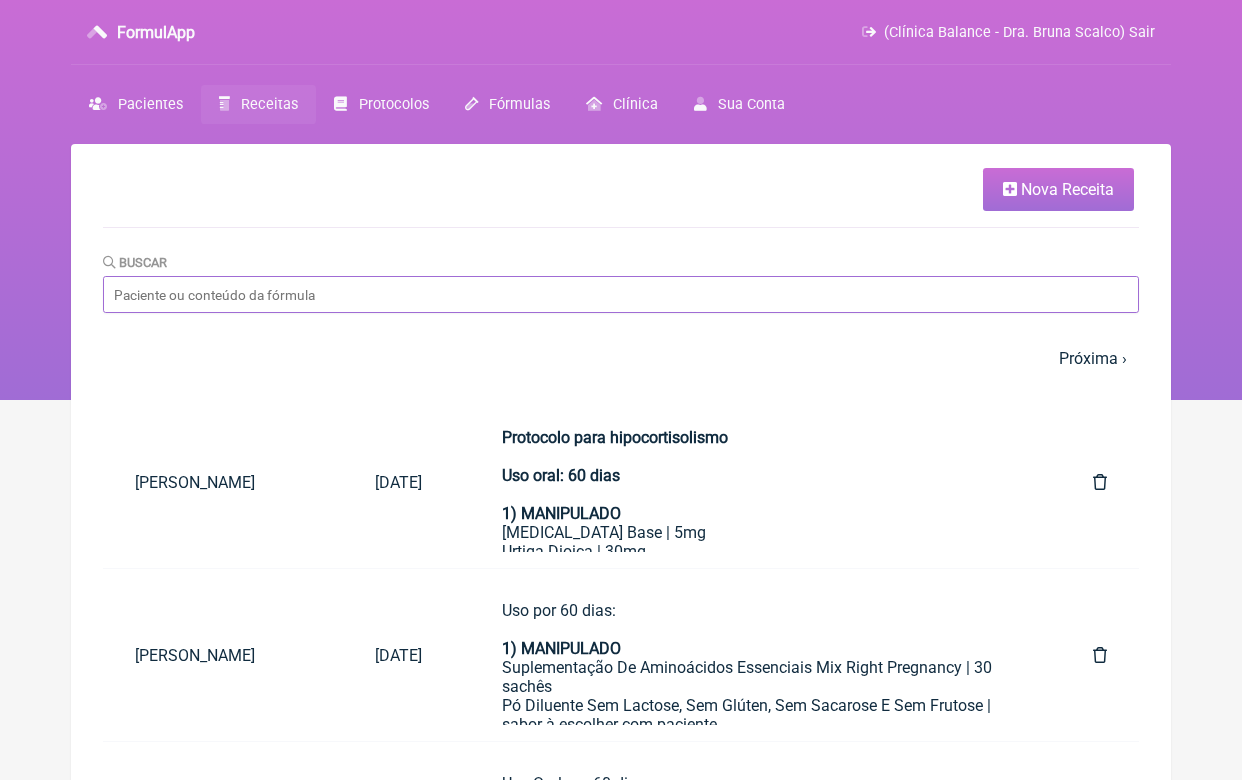 click on "Buscar" at bounding box center [621, 294] 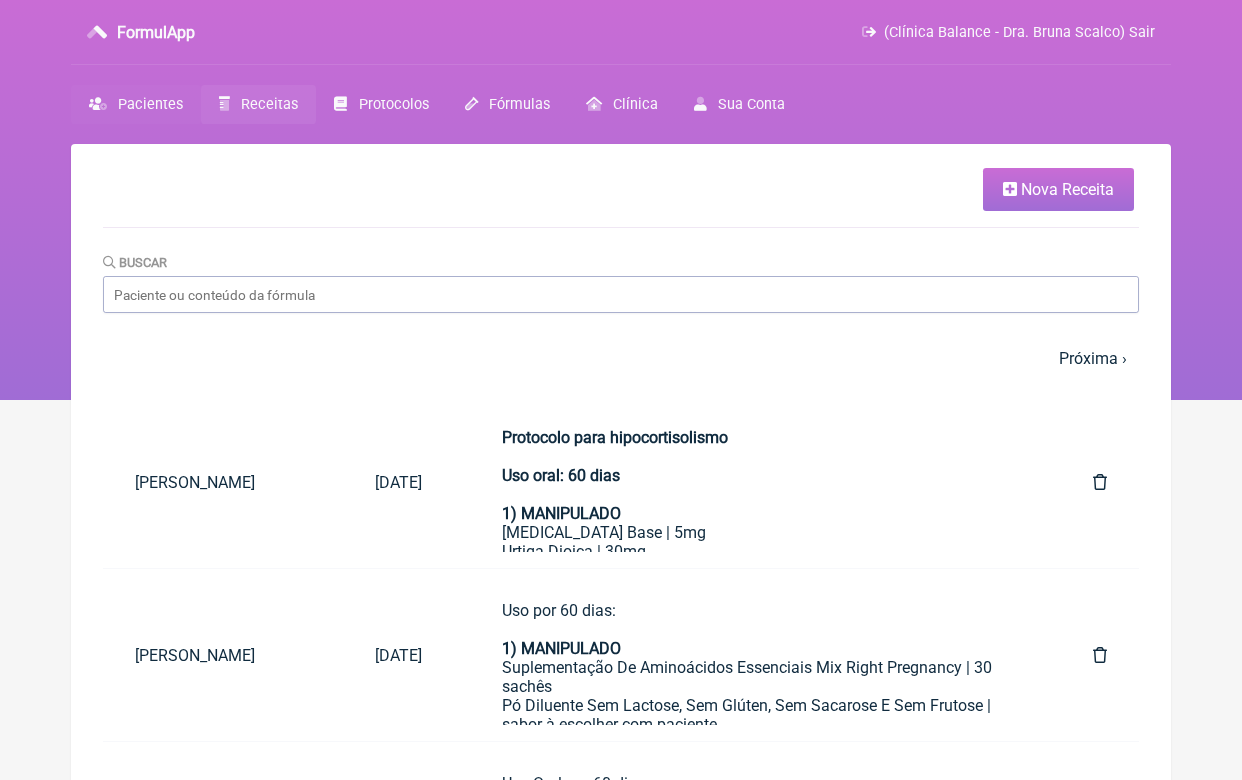 click on "Pacientes" at bounding box center [150, 104] 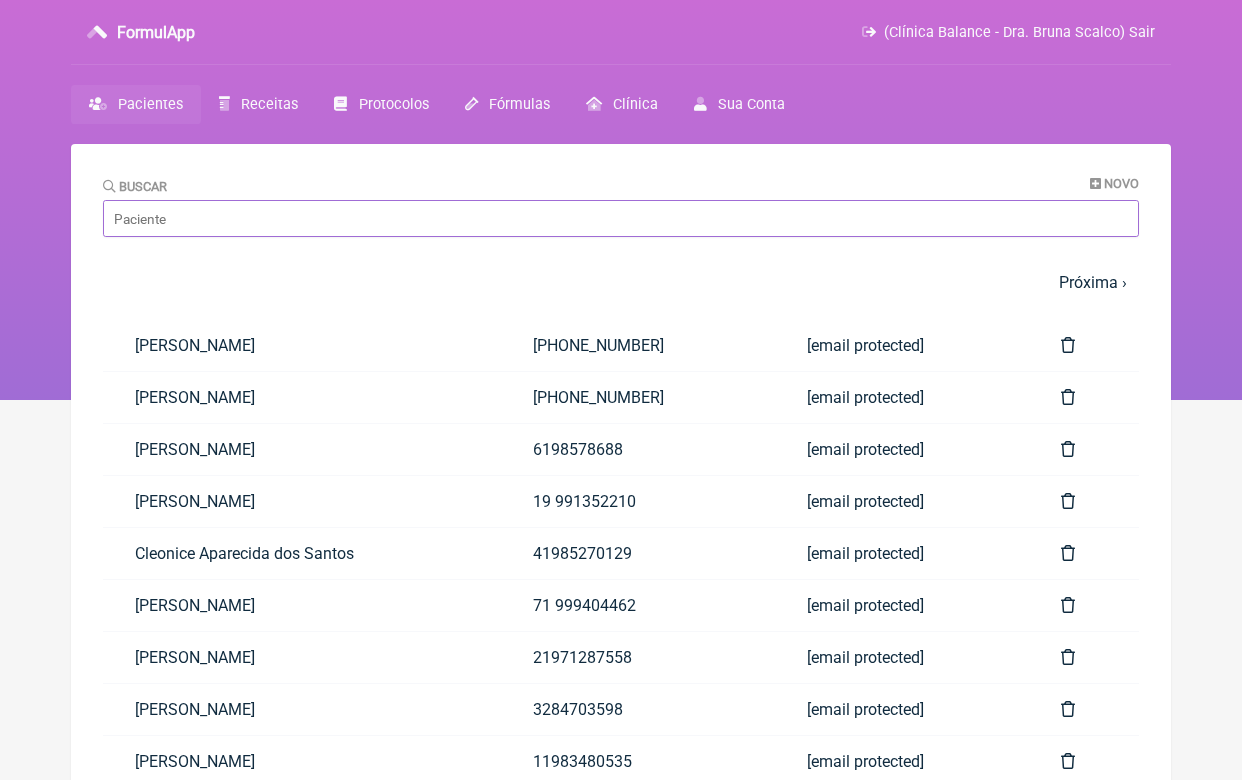 click on "Buscar" at bounding box center [621, 218] 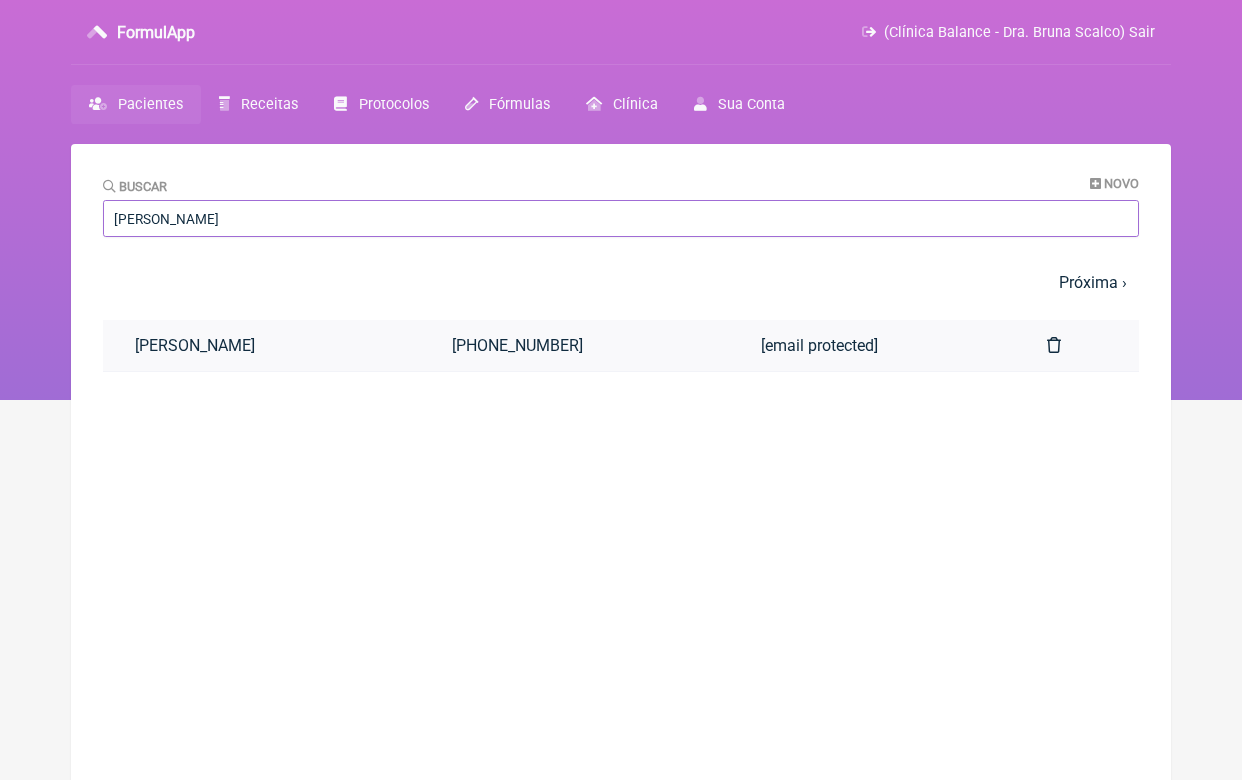 type on "Fernanda ama" 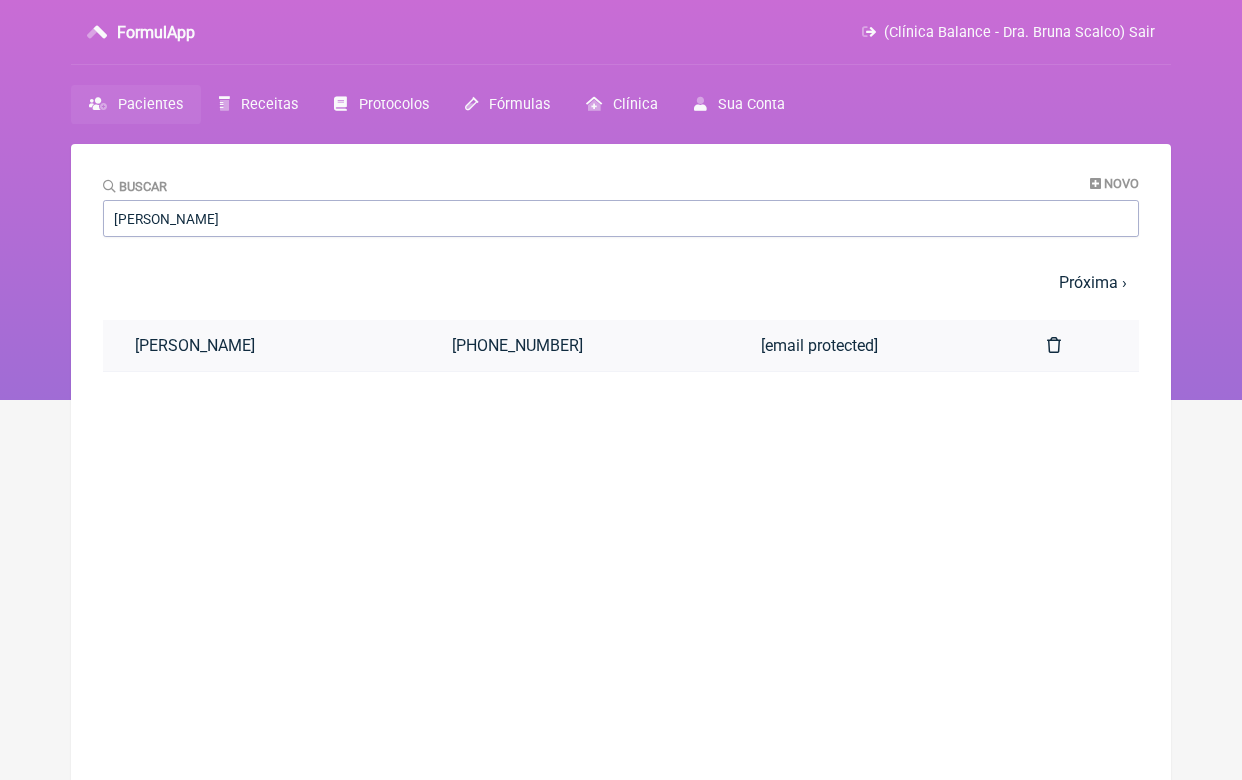 click on "Fernanda do Amaral Rodrigues" at bounding box center [261, 345] 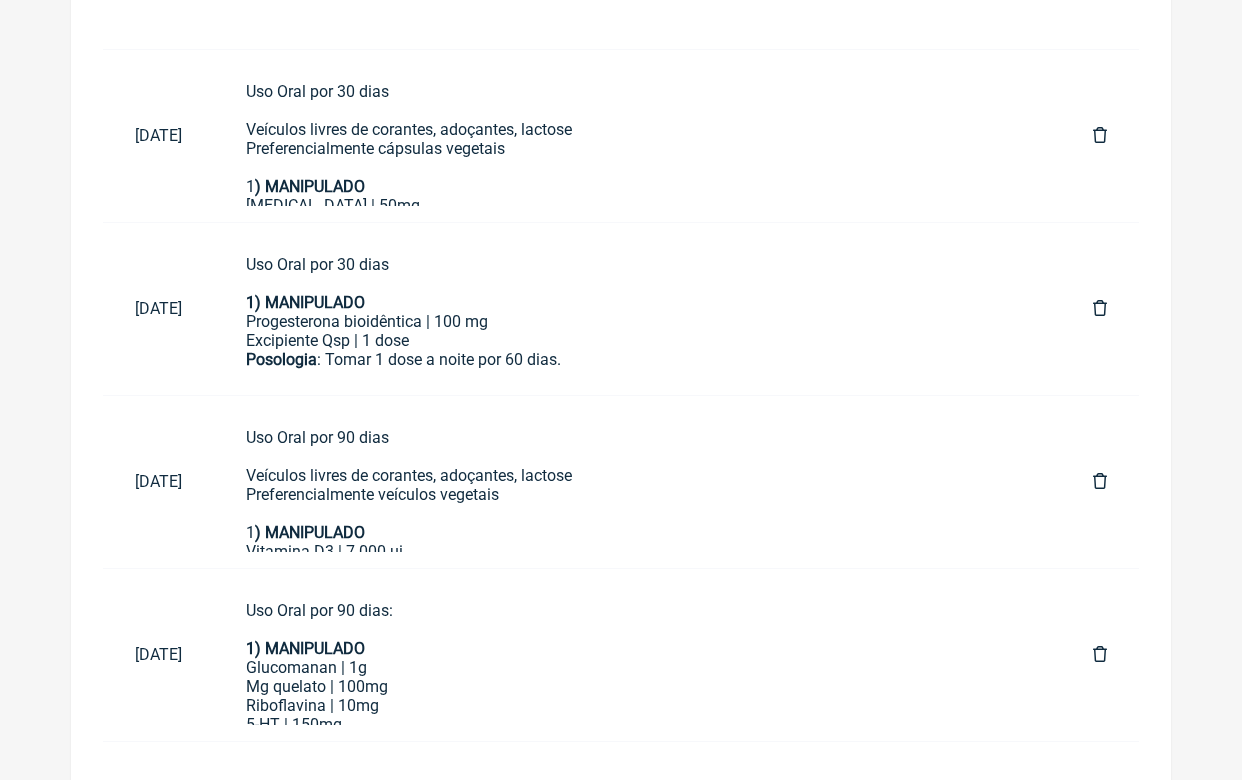 scroll, scrollTop: 1760, scrollLeft: 0, axis: vertical 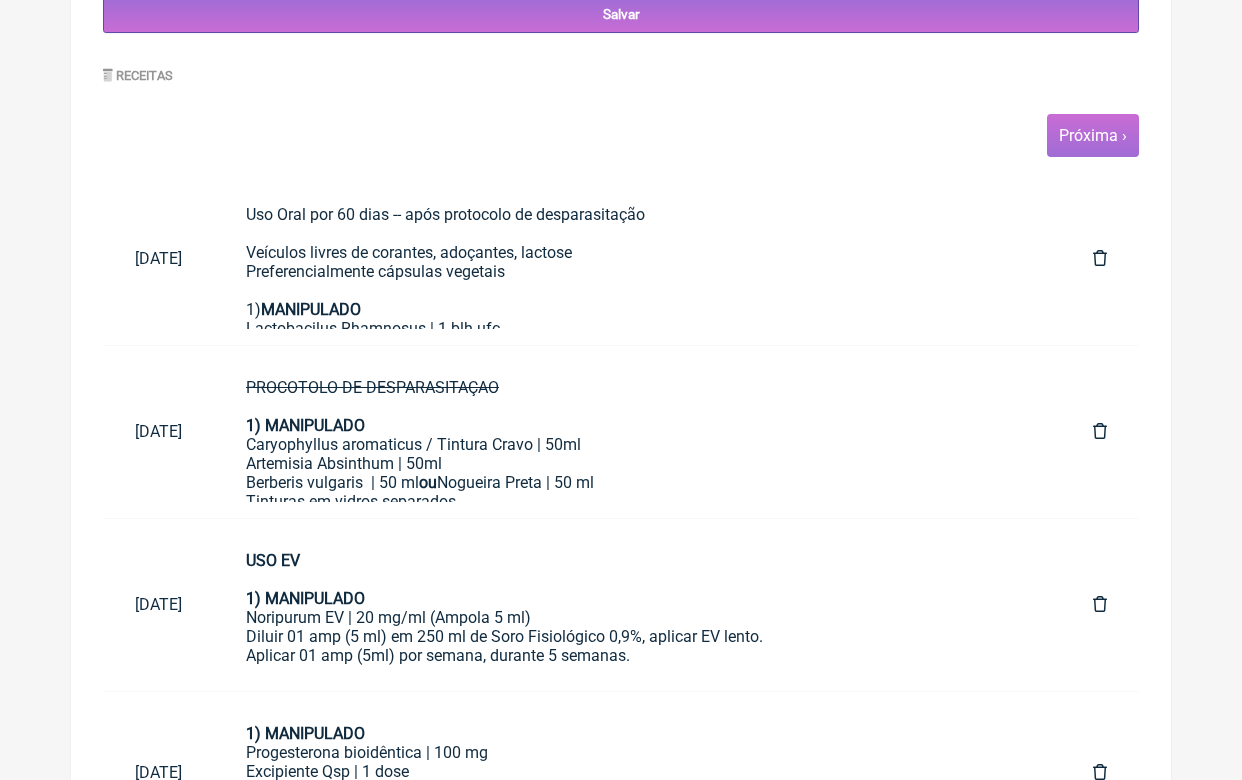 click on "Próxima ›" at bounding box center (1093, 135) 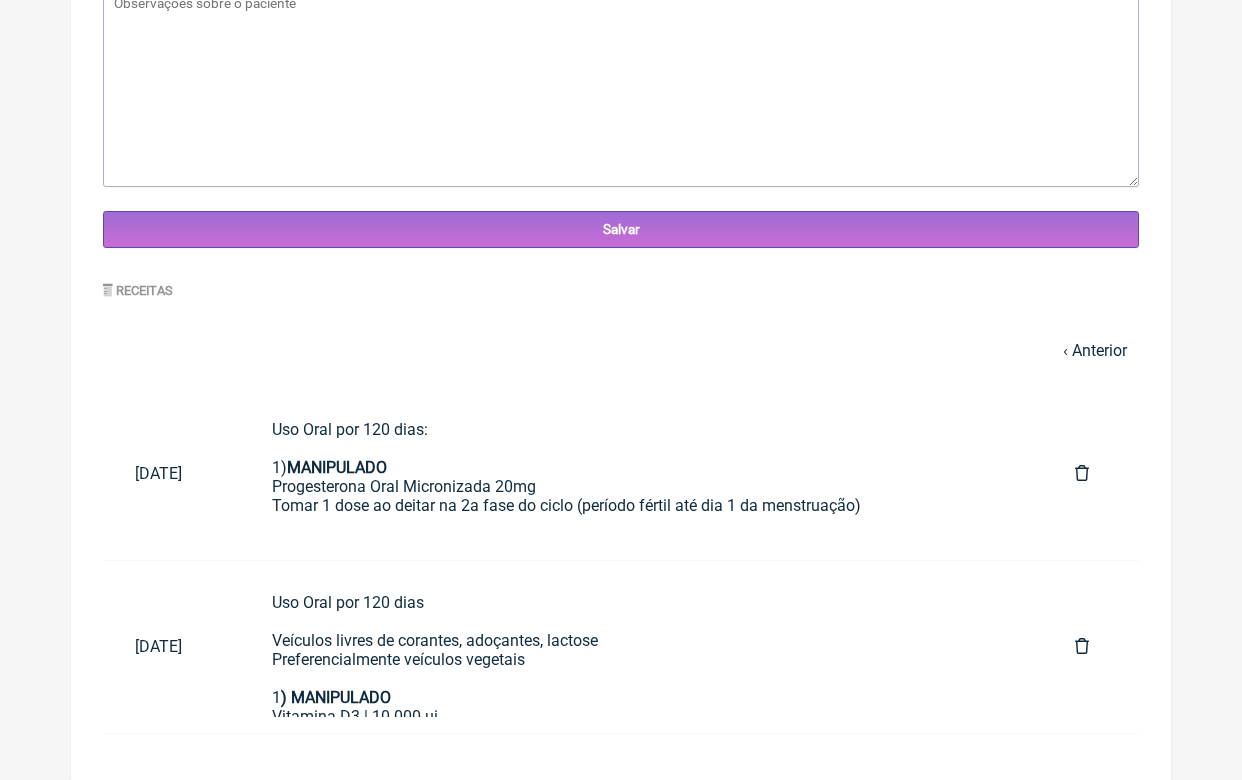 scroll, scrollTop: 740, scrollLeft: 0, axis: vertical 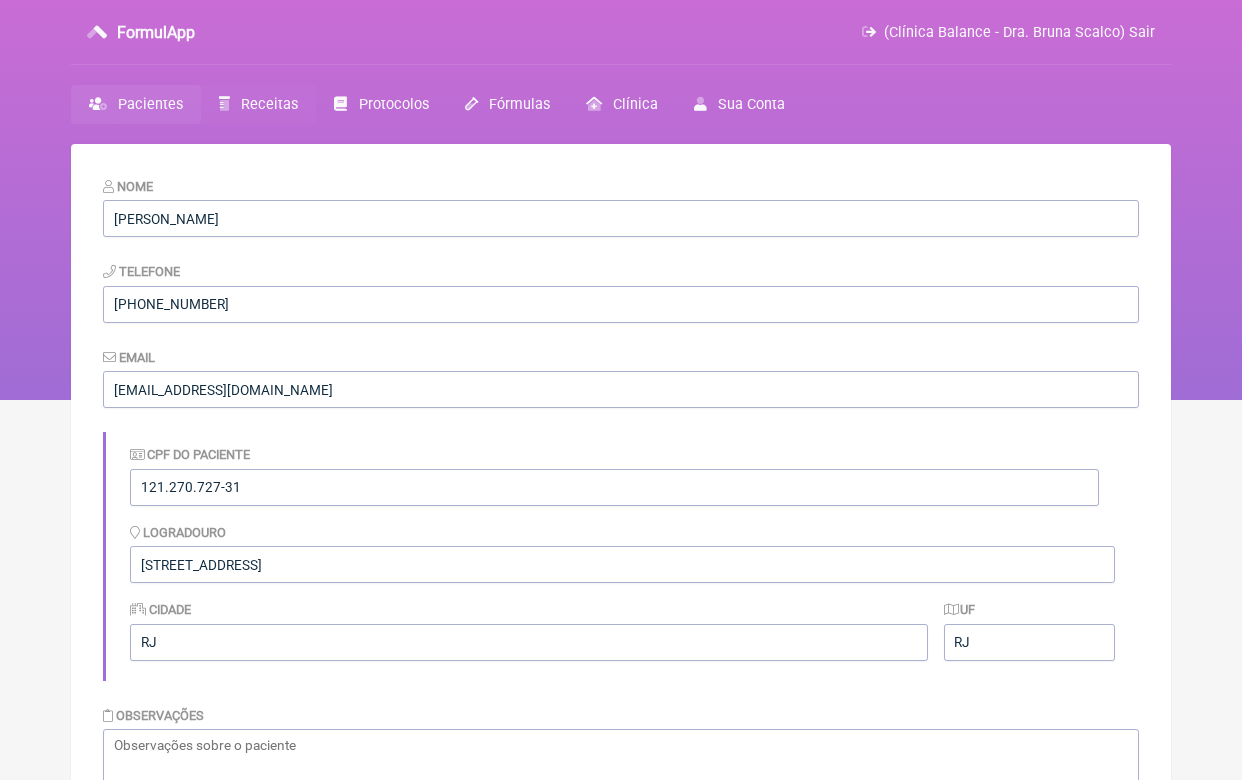 click on "Receitas" at bounding box center [258, 104] 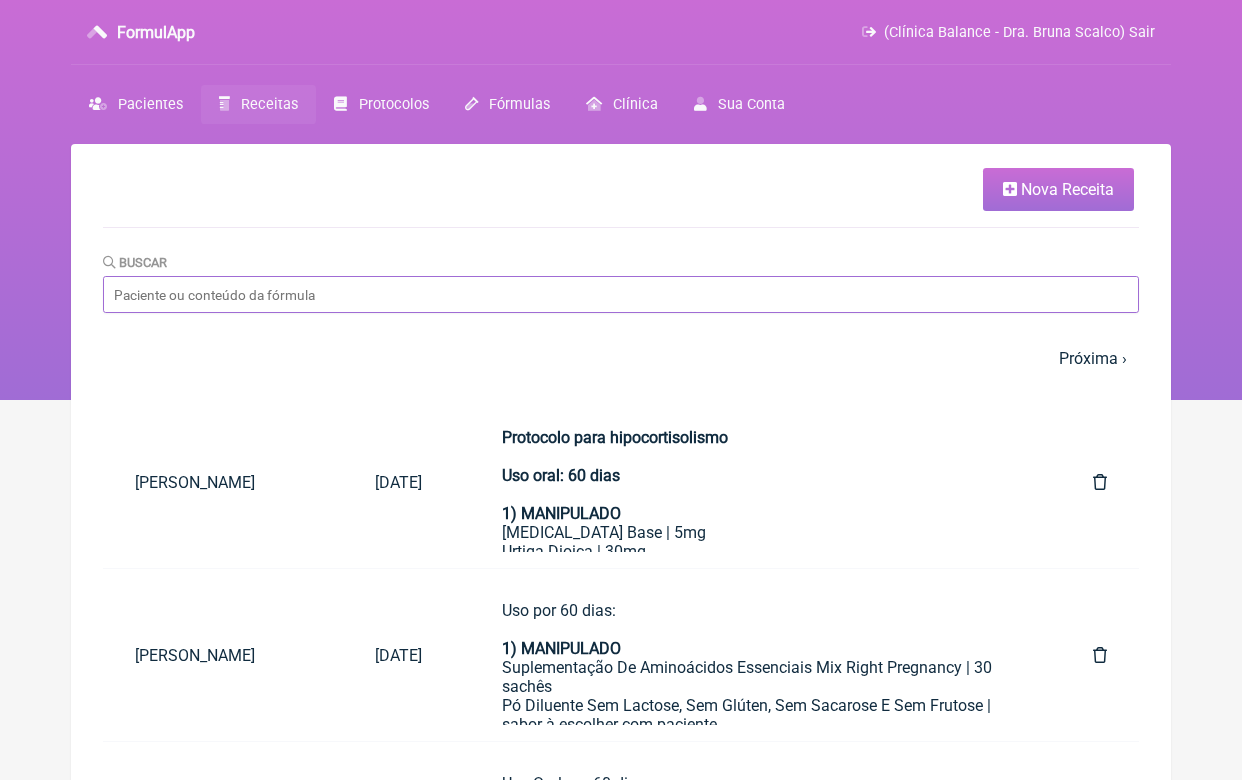 click on "Buscar" at bounding box center (621, 294) 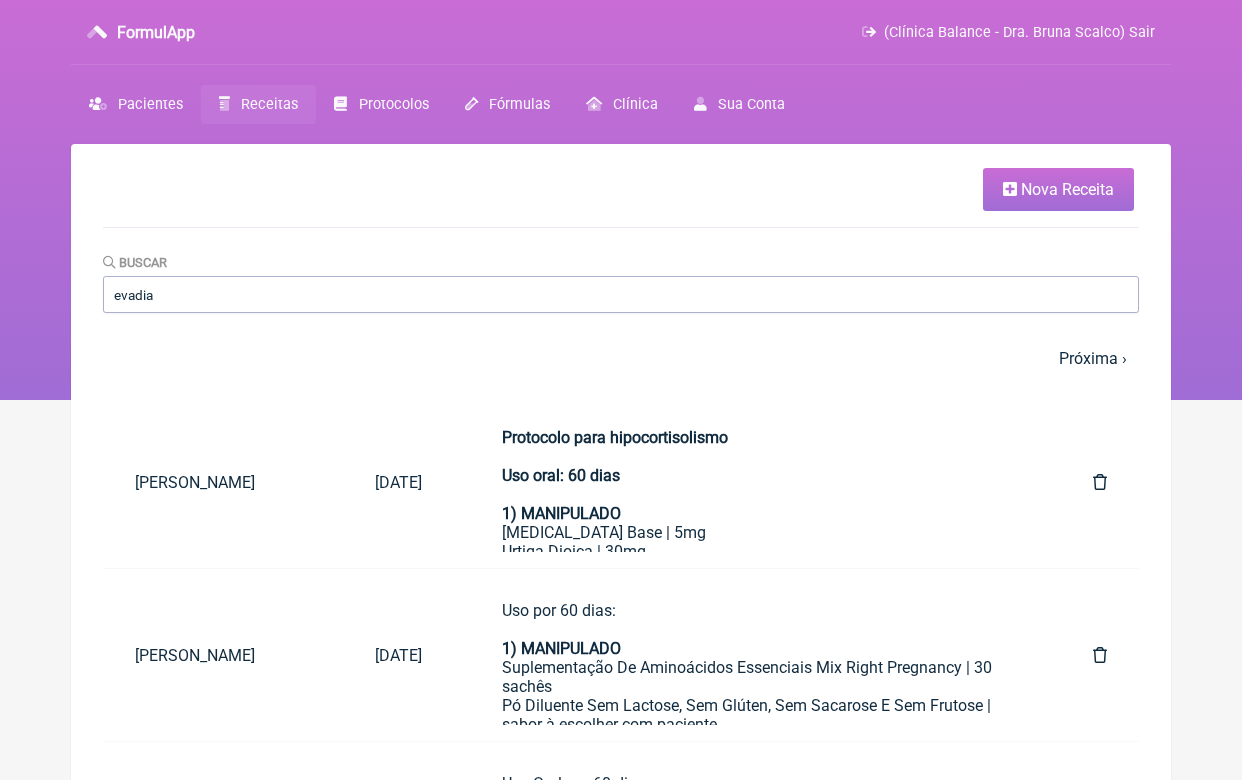 drag, startPoint x: 208, startPoint y: 297, endPoint x: 375, endPoint y: 230, distance: 179.93887 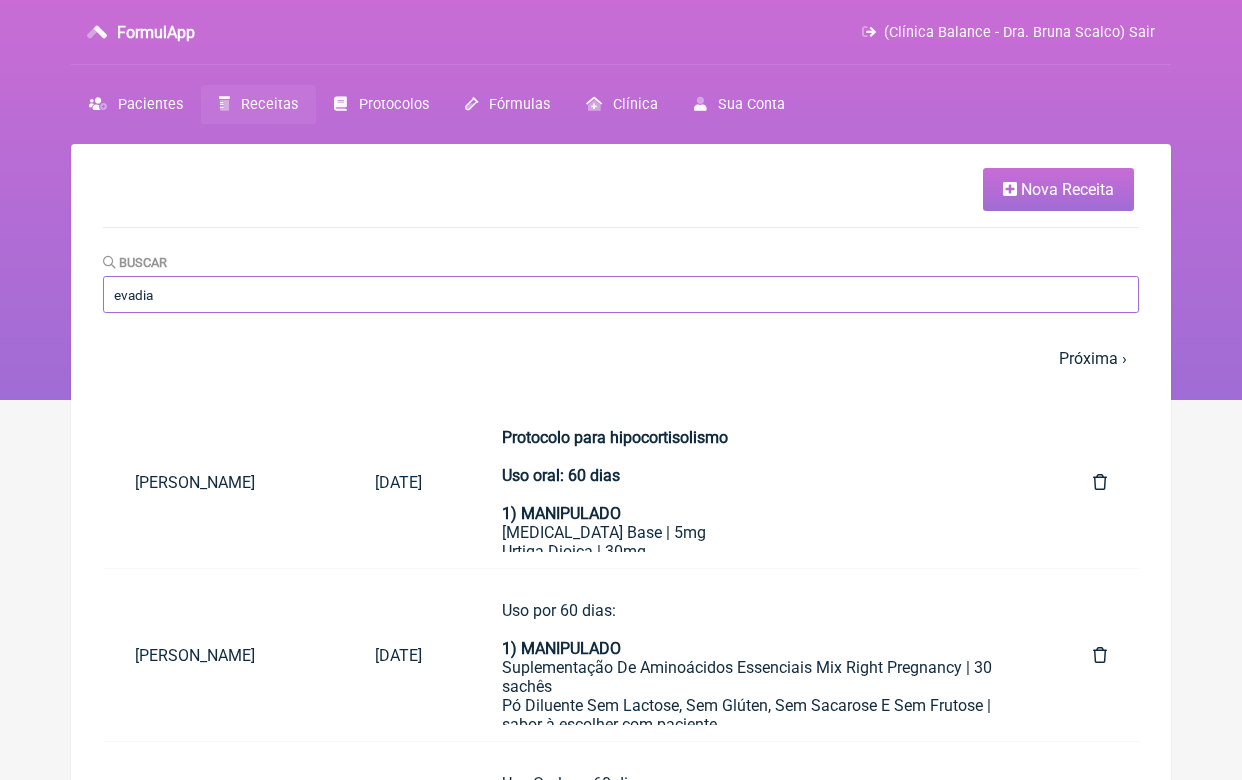 click on "evadia" at bounding box center (621, 294) 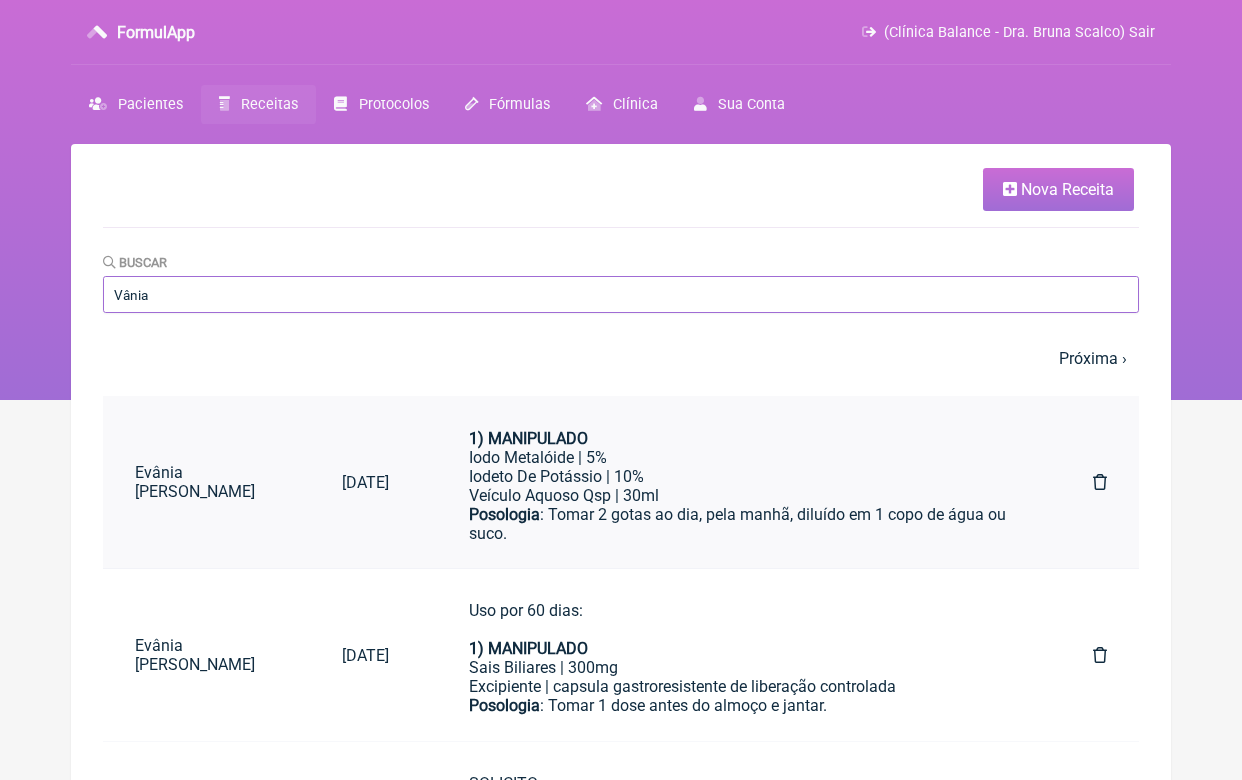 scroll, scrollTop: 36, scrollLeft: 0, axis: vertical 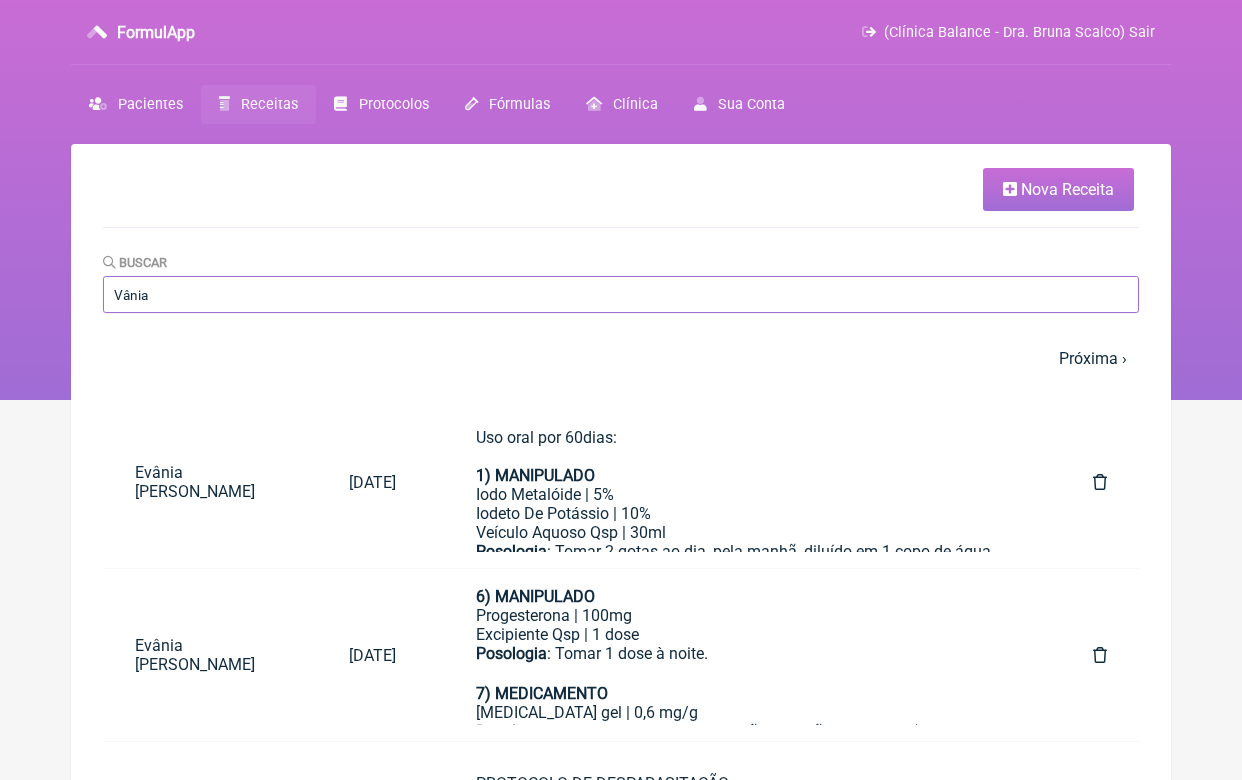 click on "Vânia" at bounding box center [621, 294] 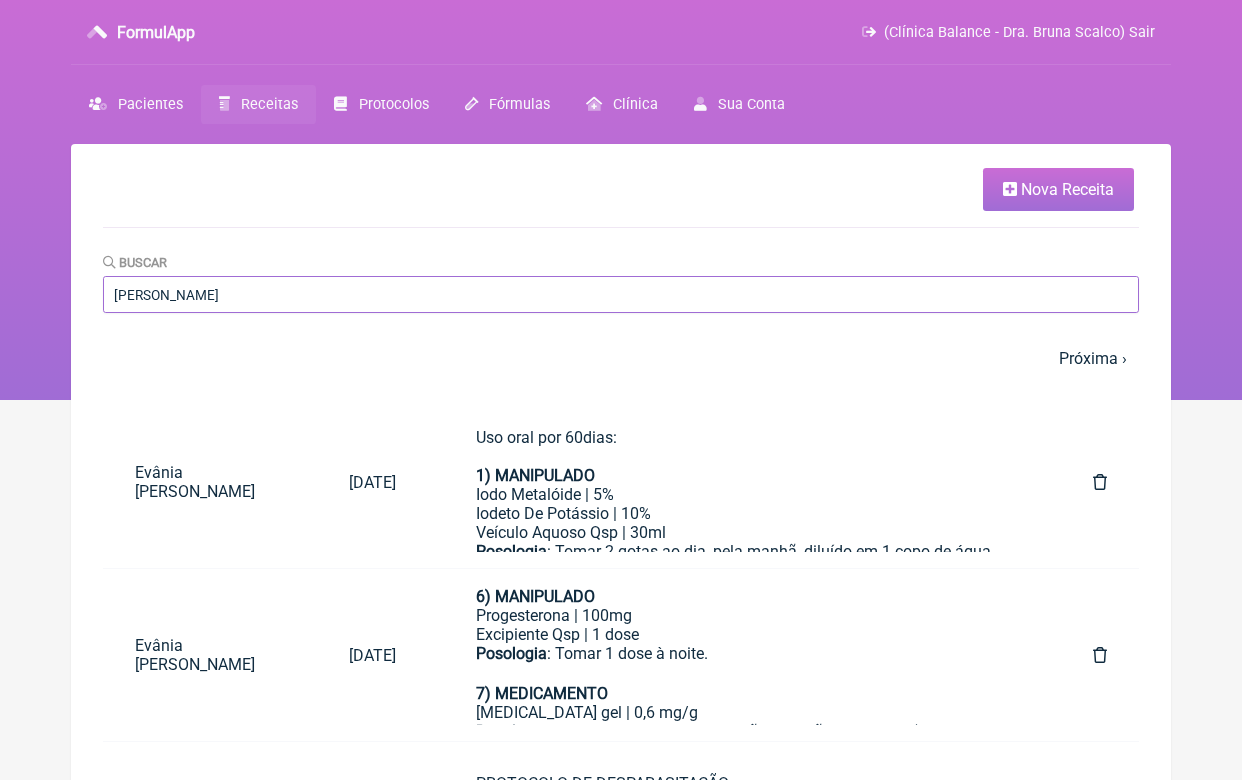 type on "susana al" 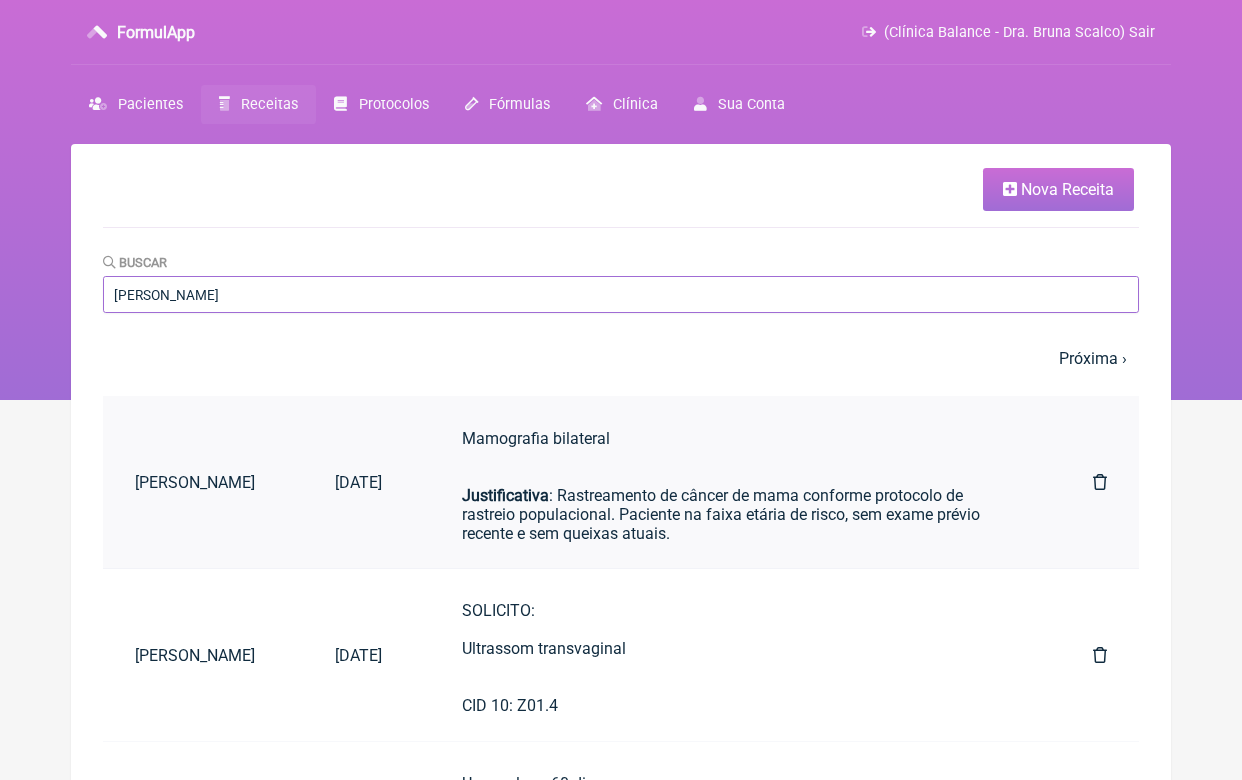 scroll, scrollTop: 54, scrollLeft: 0, axis: vertical 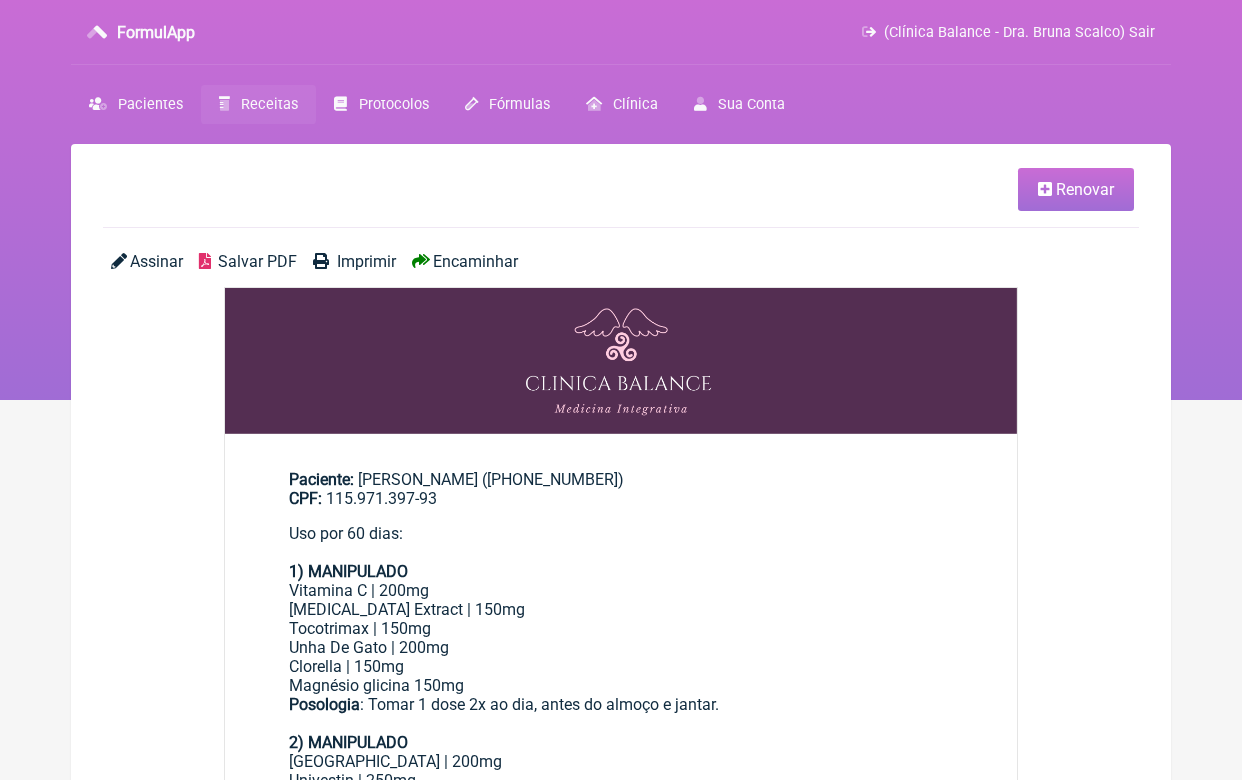 click on "Renovar" at bounding box center (1085, 189) 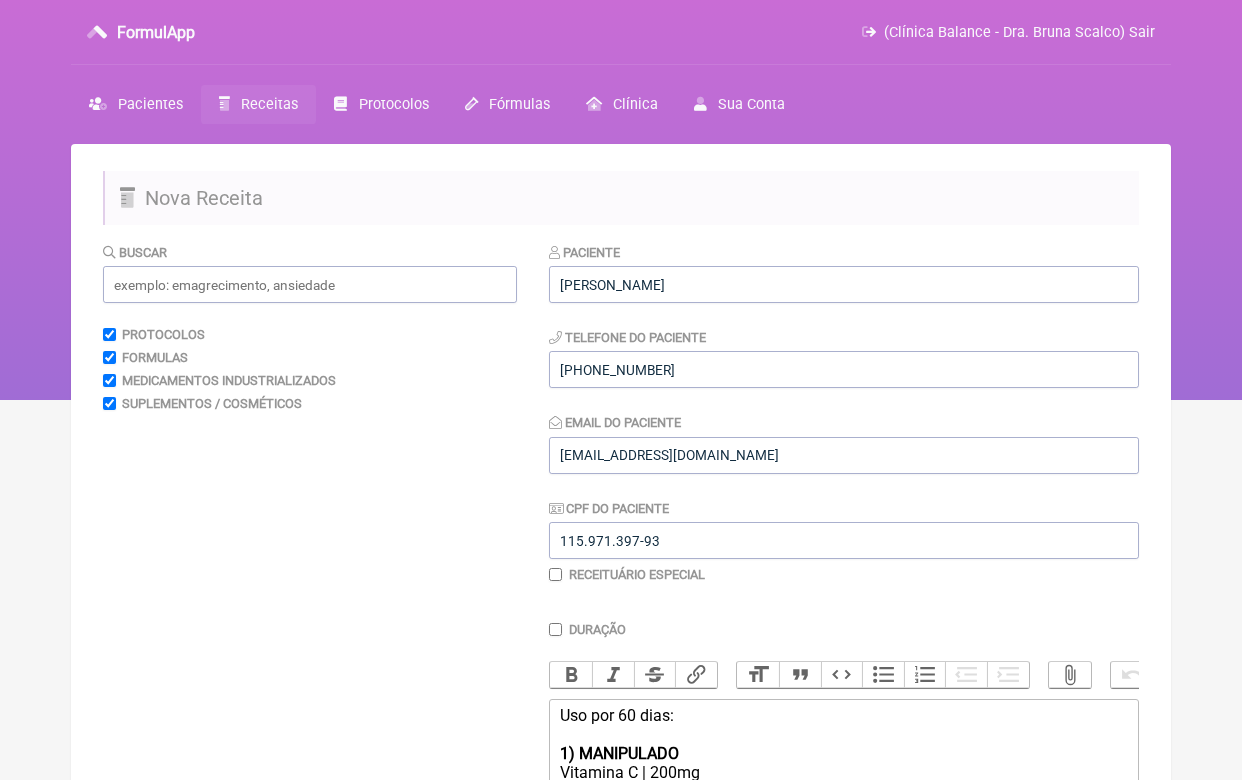 click on "Uso por 60 dias: 1) MANIPULADO" 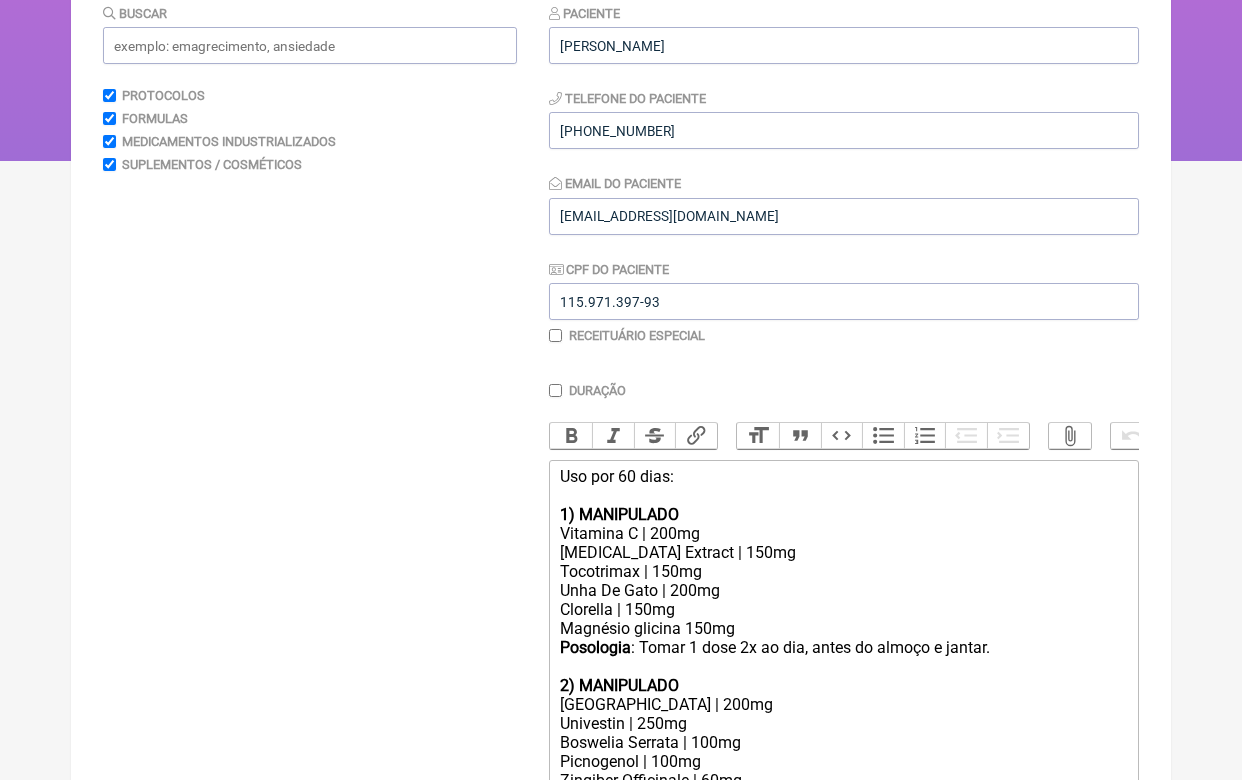 scroll, scrollTop: 237, scrollLeft: 0, axis: vertical 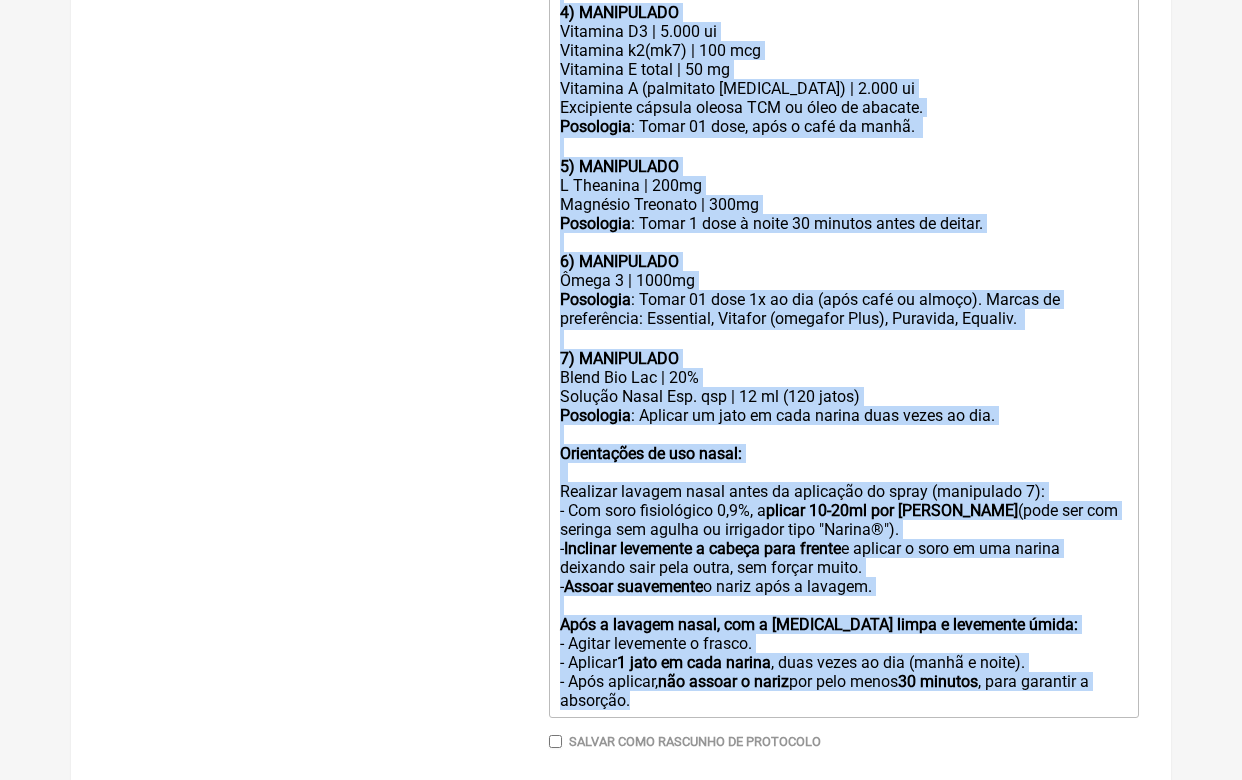 drag, startPoint x: 564, startPoint y: 514, endPoint x: 620, endPoint y: 944, distance: 433.63116 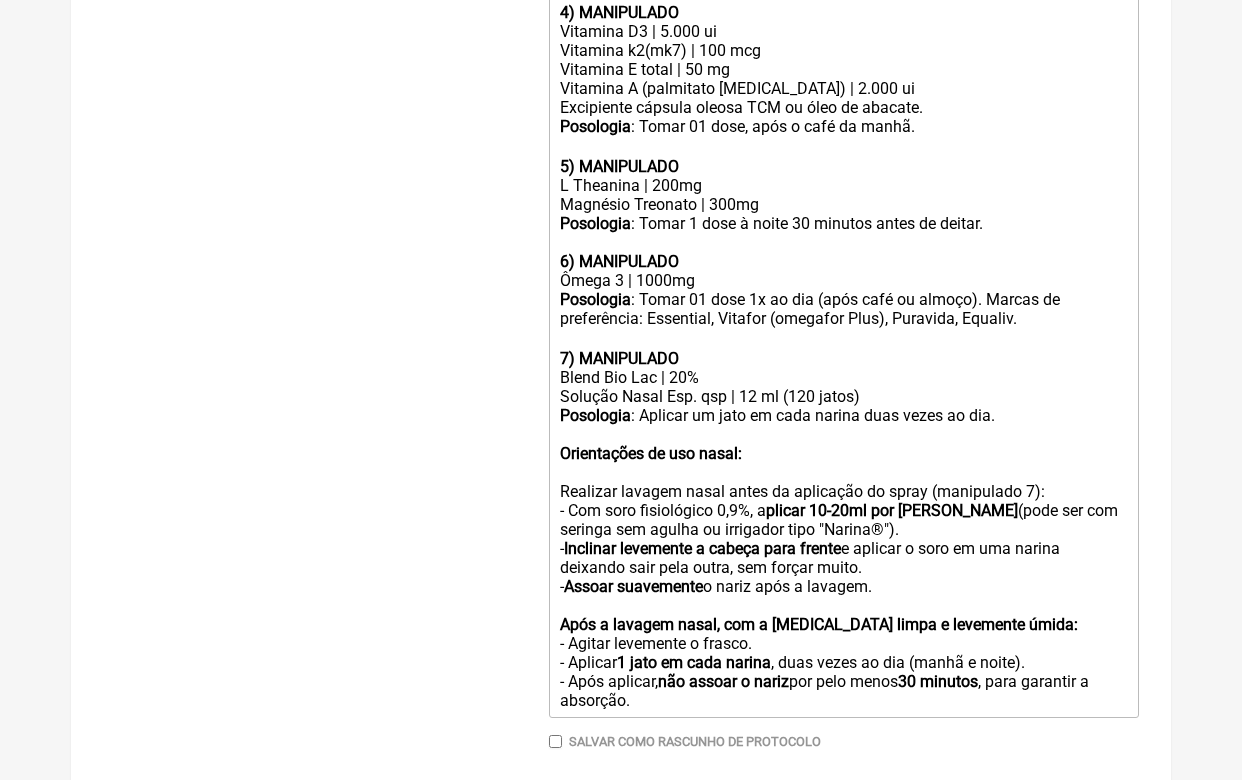 scroll, scrollTop: 297, scrollLeft: 0, axis: vertical 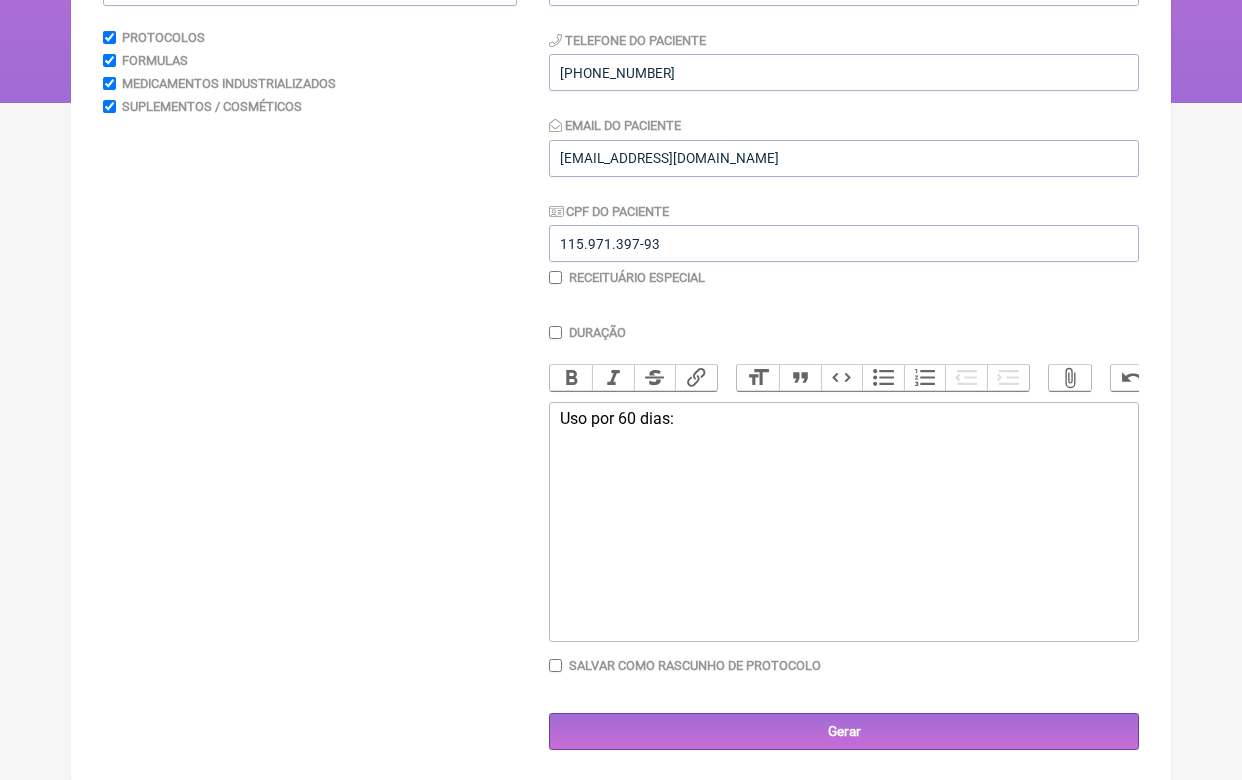 type on "<div>Uso por 60 dias:<br><br></div>" 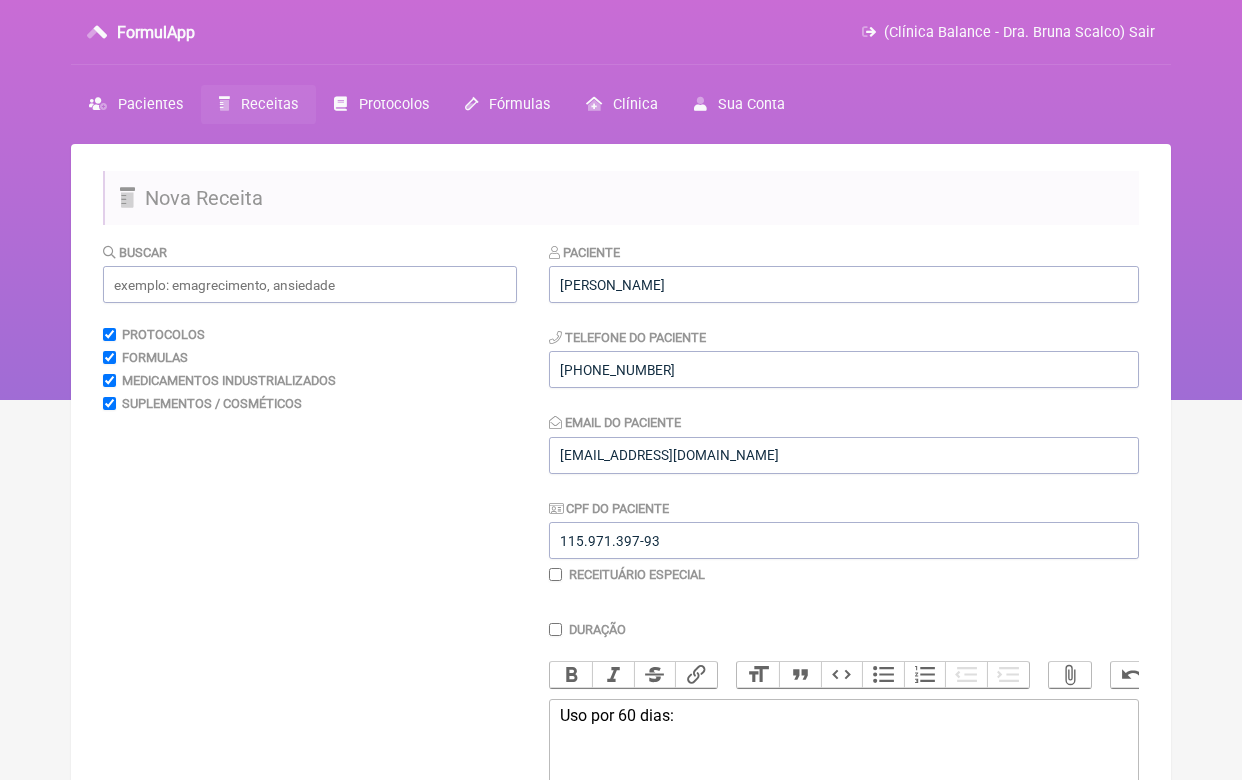 scroll, scrollTop: 0, scrollLeft: 0, axis: both 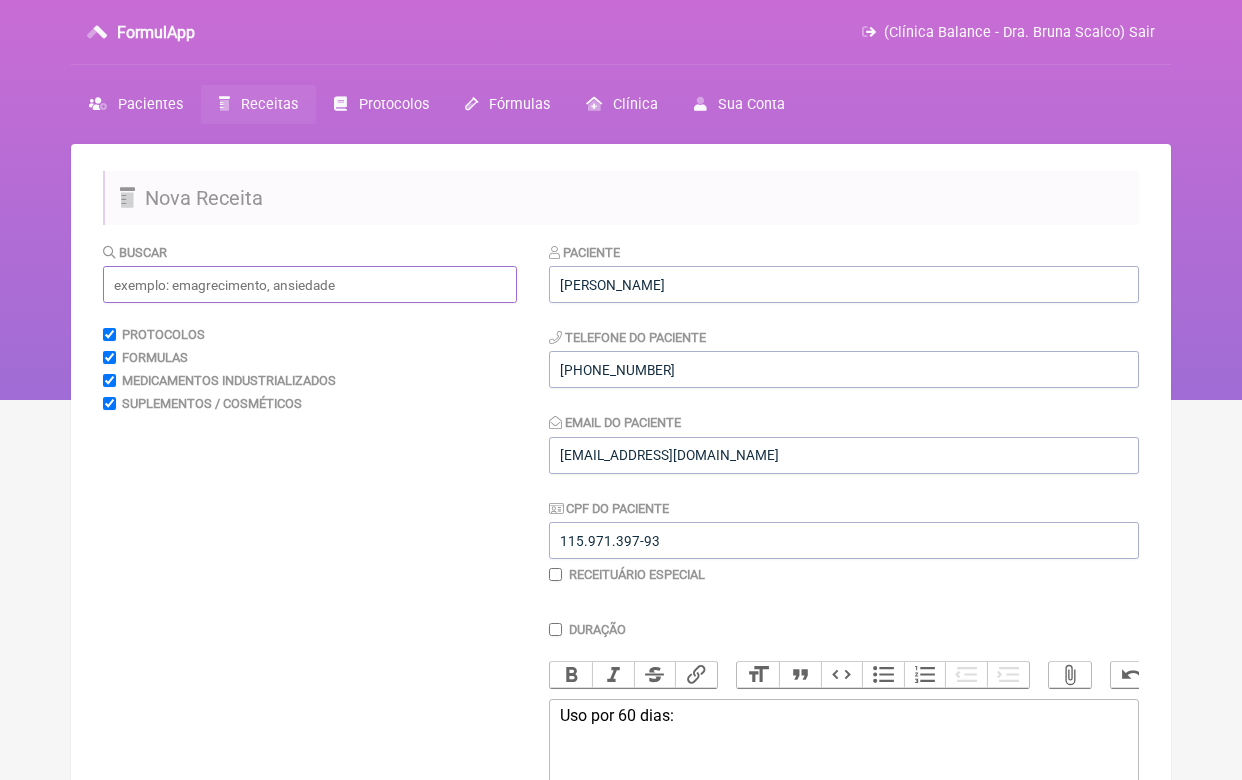 click at bounding box center (310, 284) 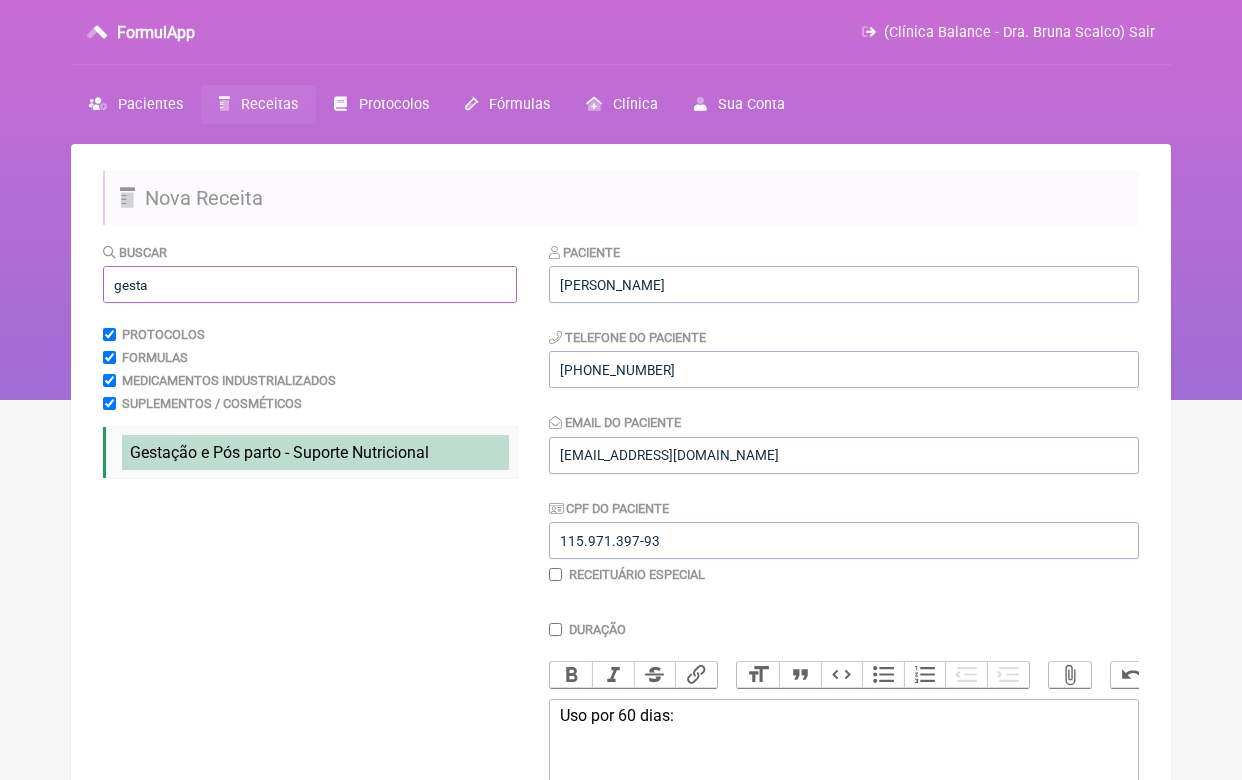 type on "gesta" 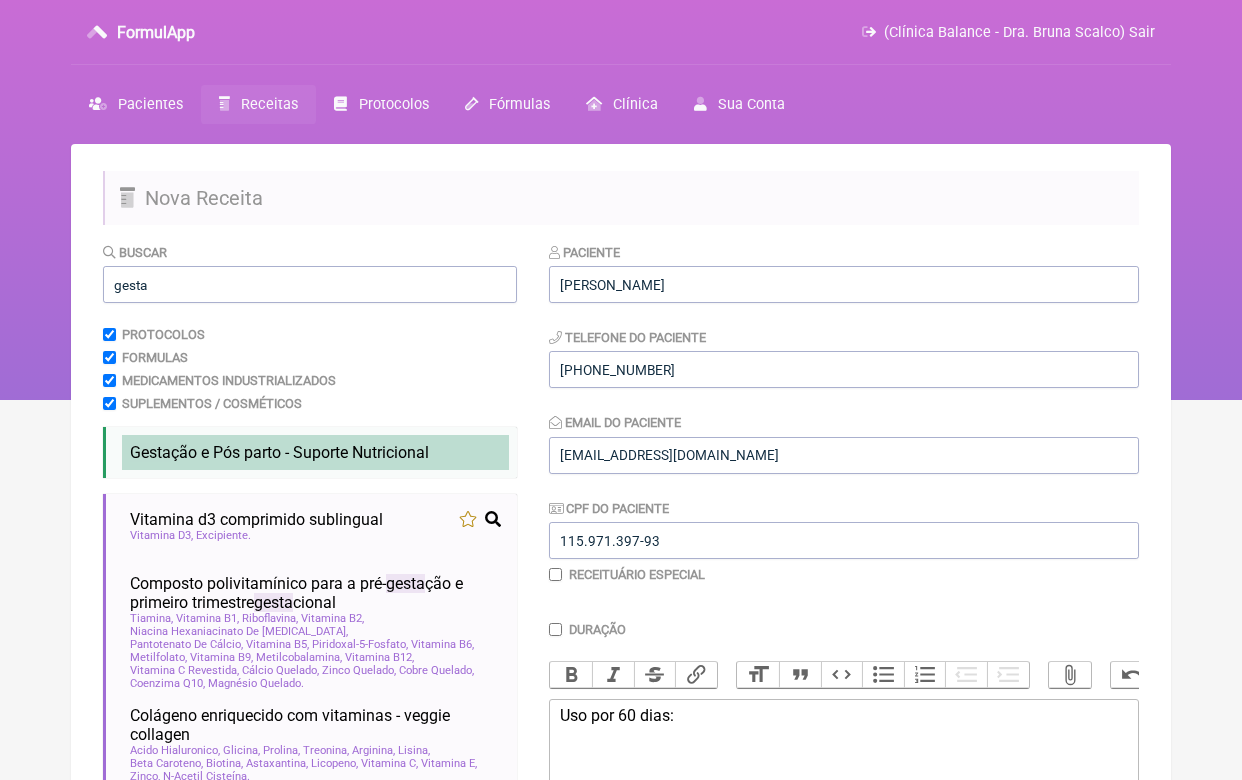 click on "Gesta ção e Pós parto - Suporte Nutricional" at bounding box center (279, 452) 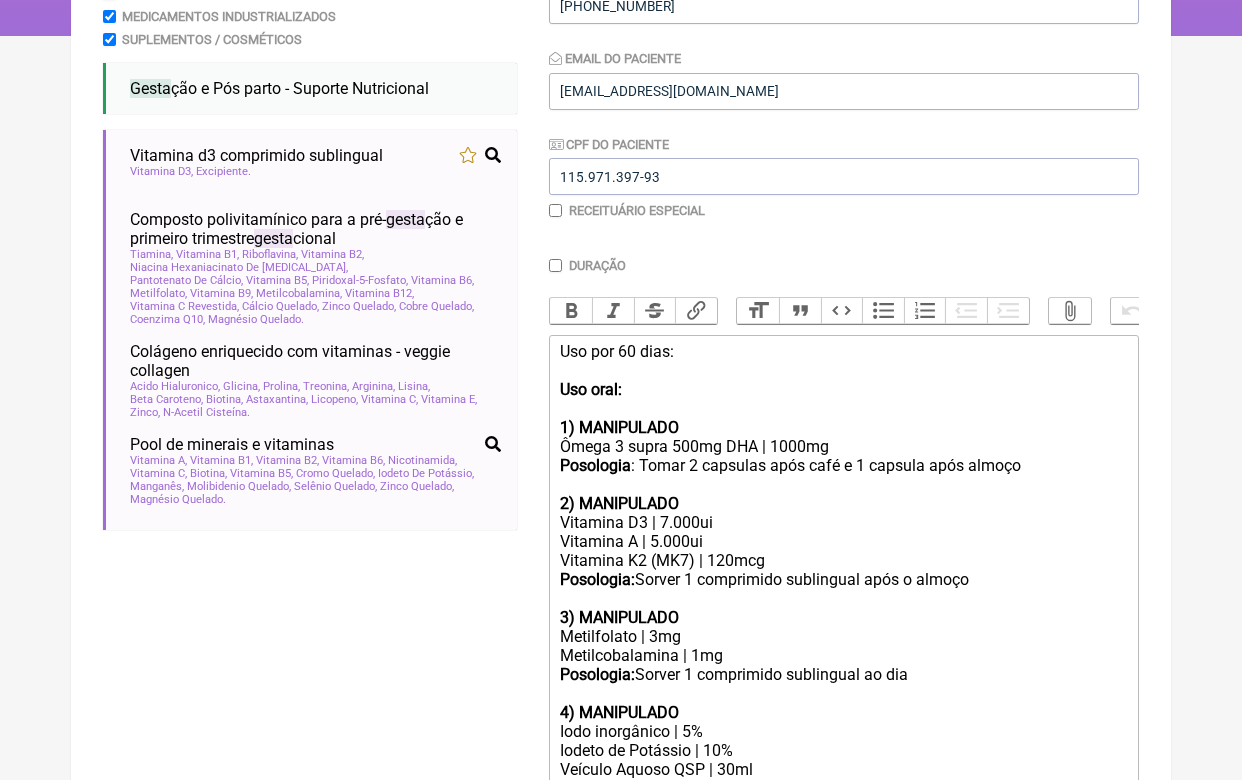 scroll, scrollTop: 487, scrollLeft: 0, axis: vertical 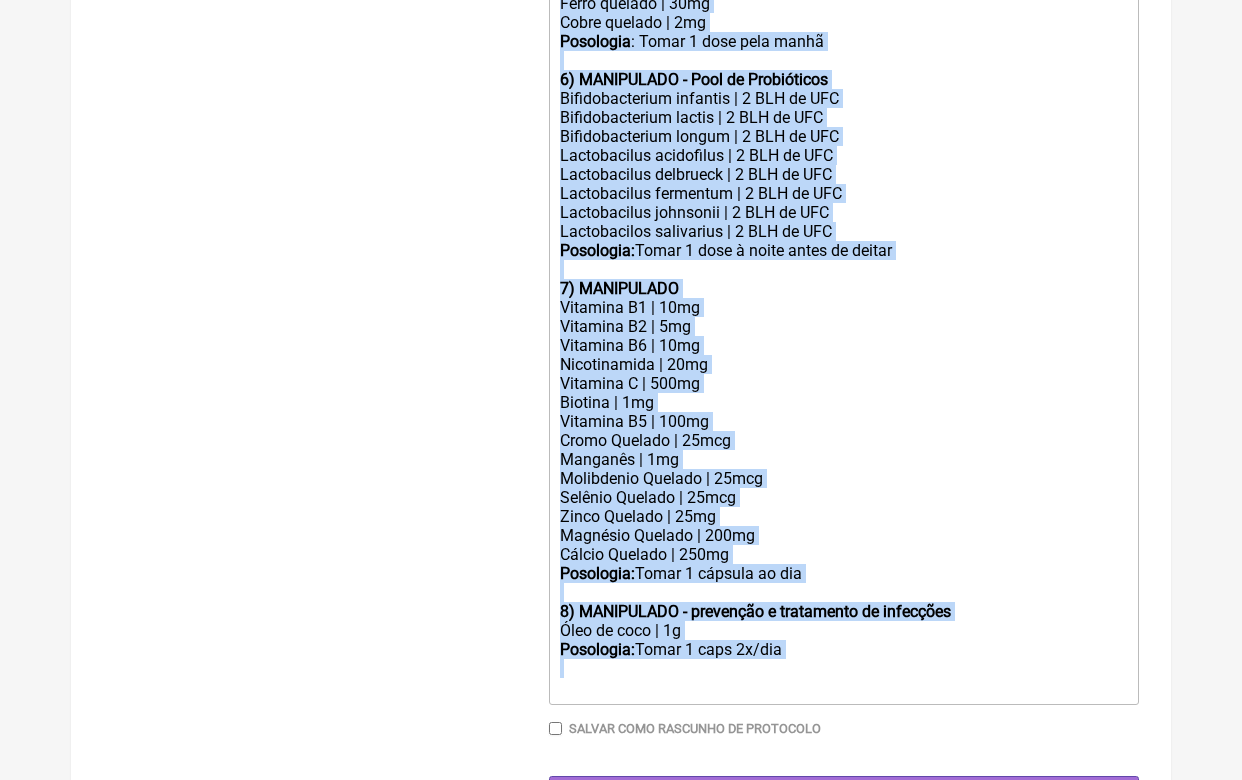 drag, startPoint x: 561, startPoint y: 296, endPoint x: 845, endPoint y: 644, distance: 449.17703 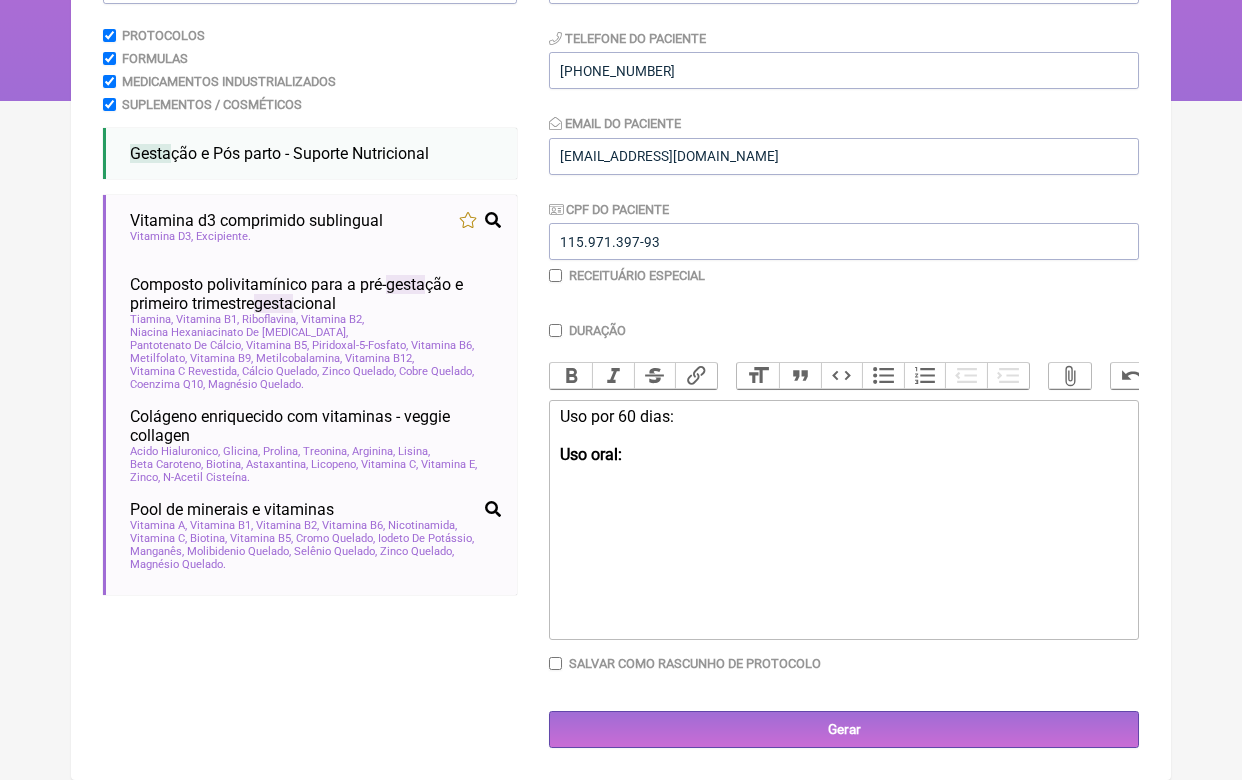scroll, scrollTop: 297, scrollLeft: 0, axis: vertical 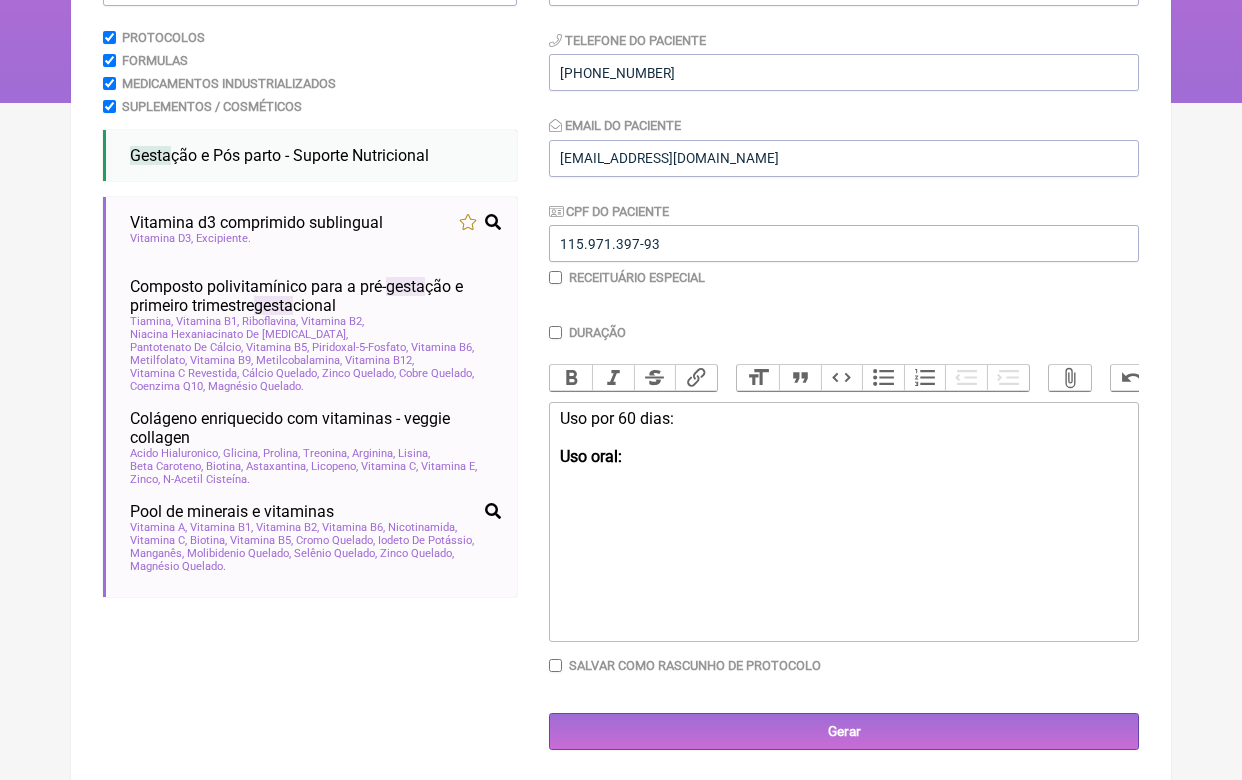 click on "Uso oral:" 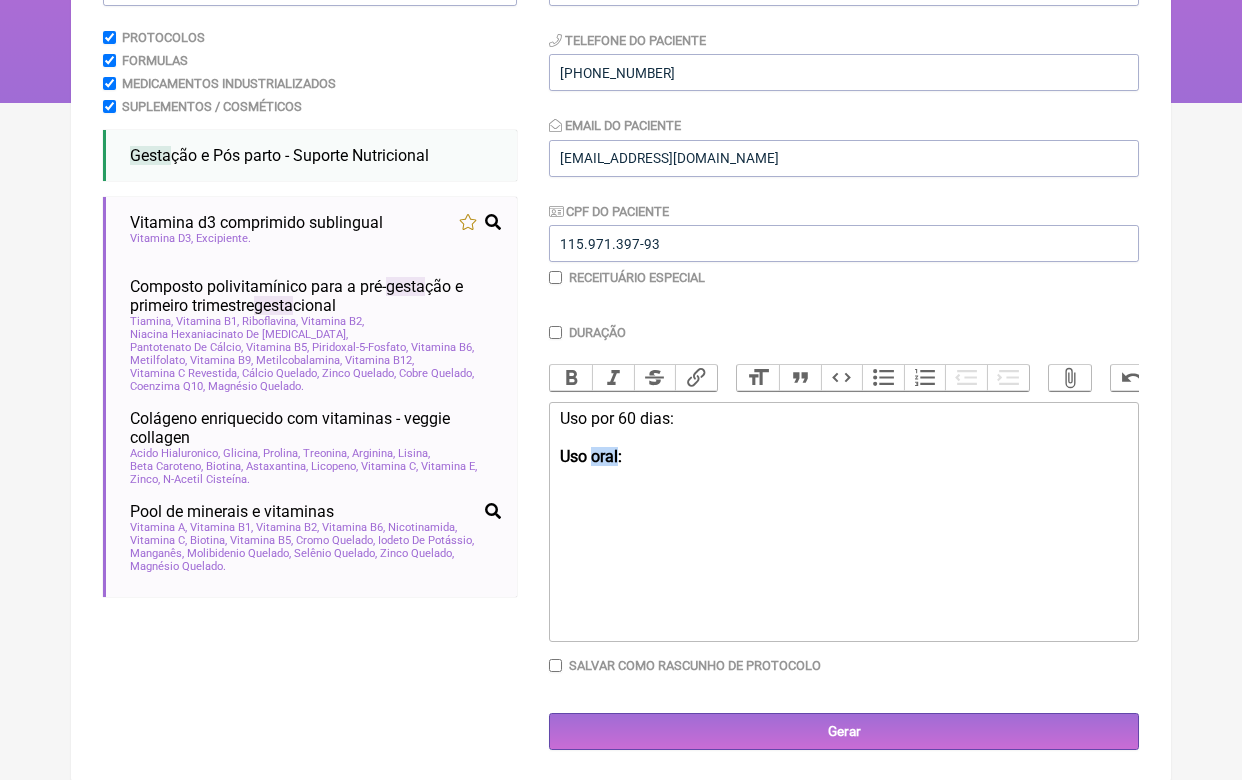 click on "Uso oral:" 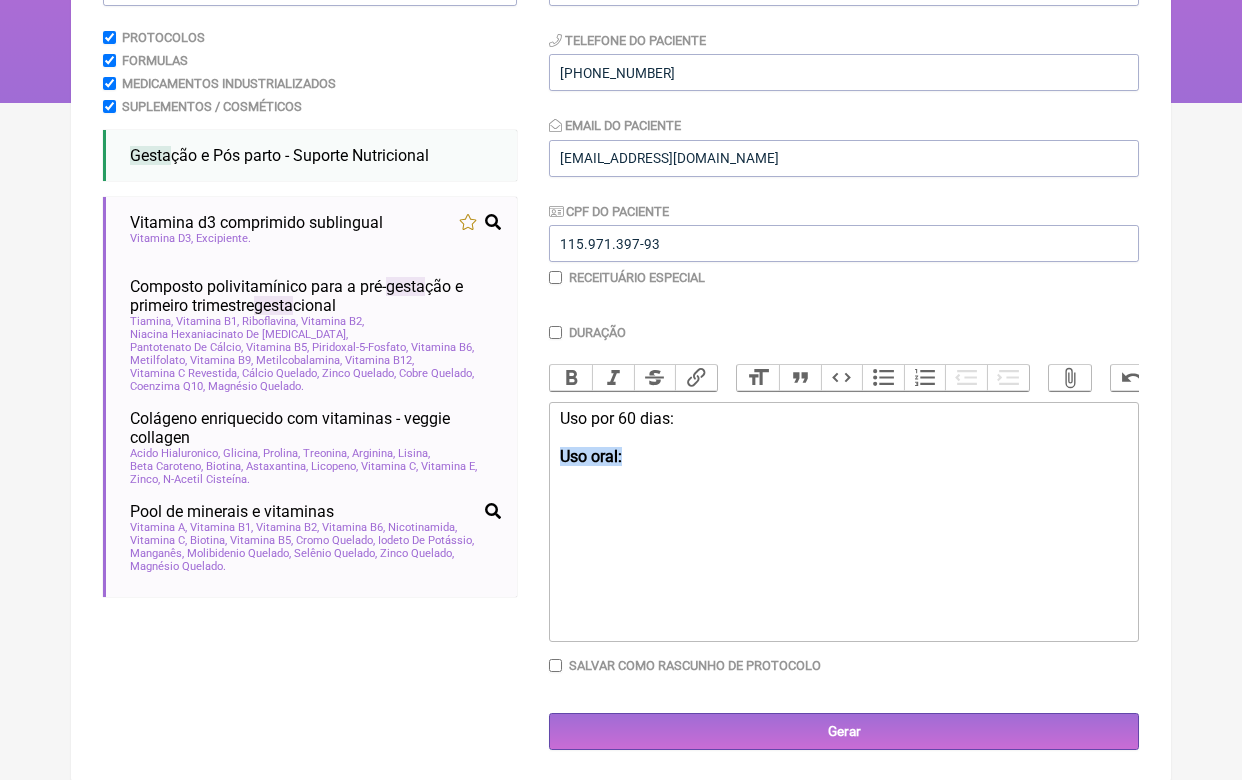 click on "Uso oral:" 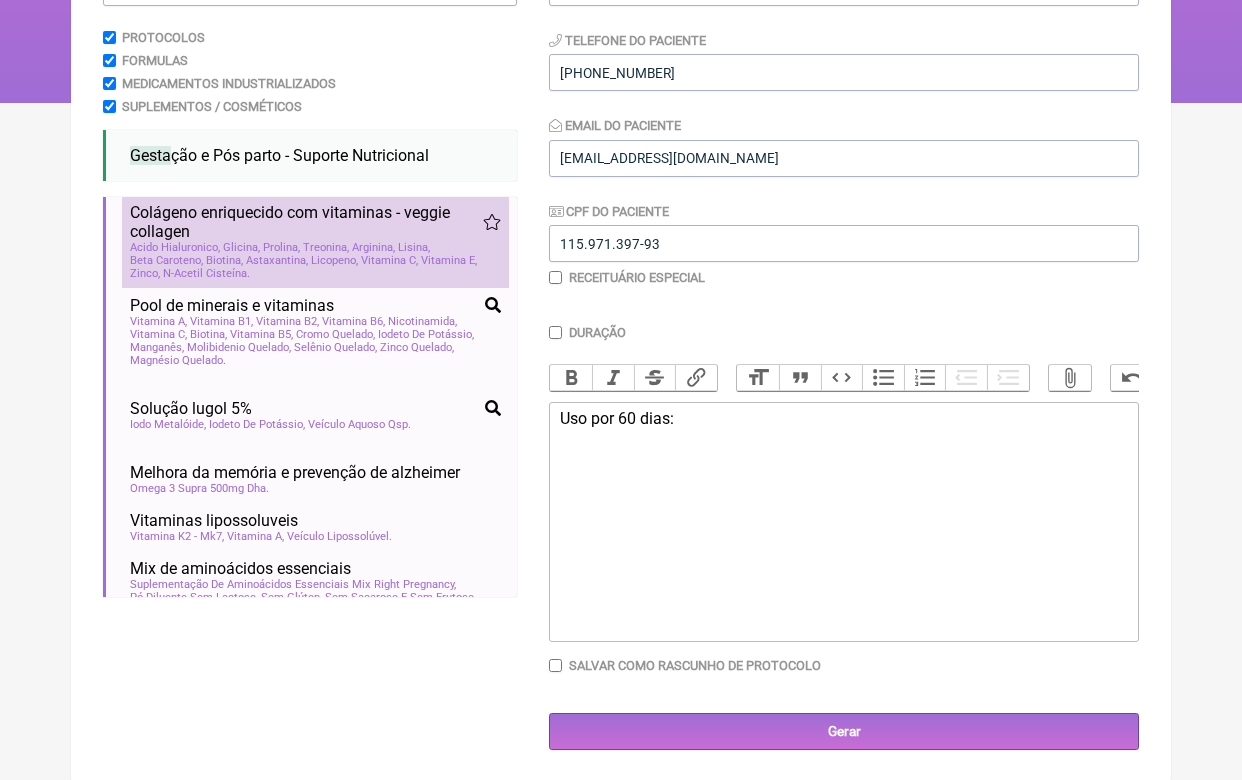 scroll, scrollTop: 356, scrollLeft: 0, axis: vertical 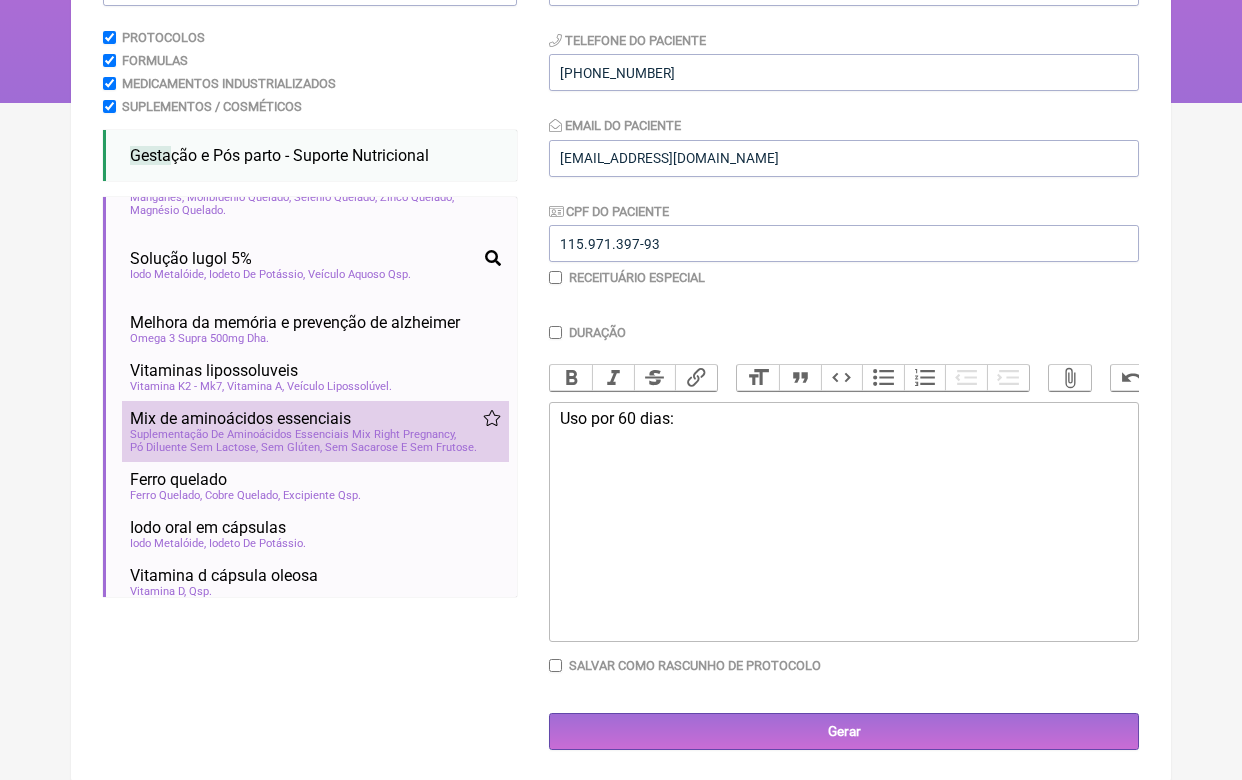 click on "Suplementação De Aminoácidos Essenciais Mix Right Pregnancy" at bounding box center (293, 434) 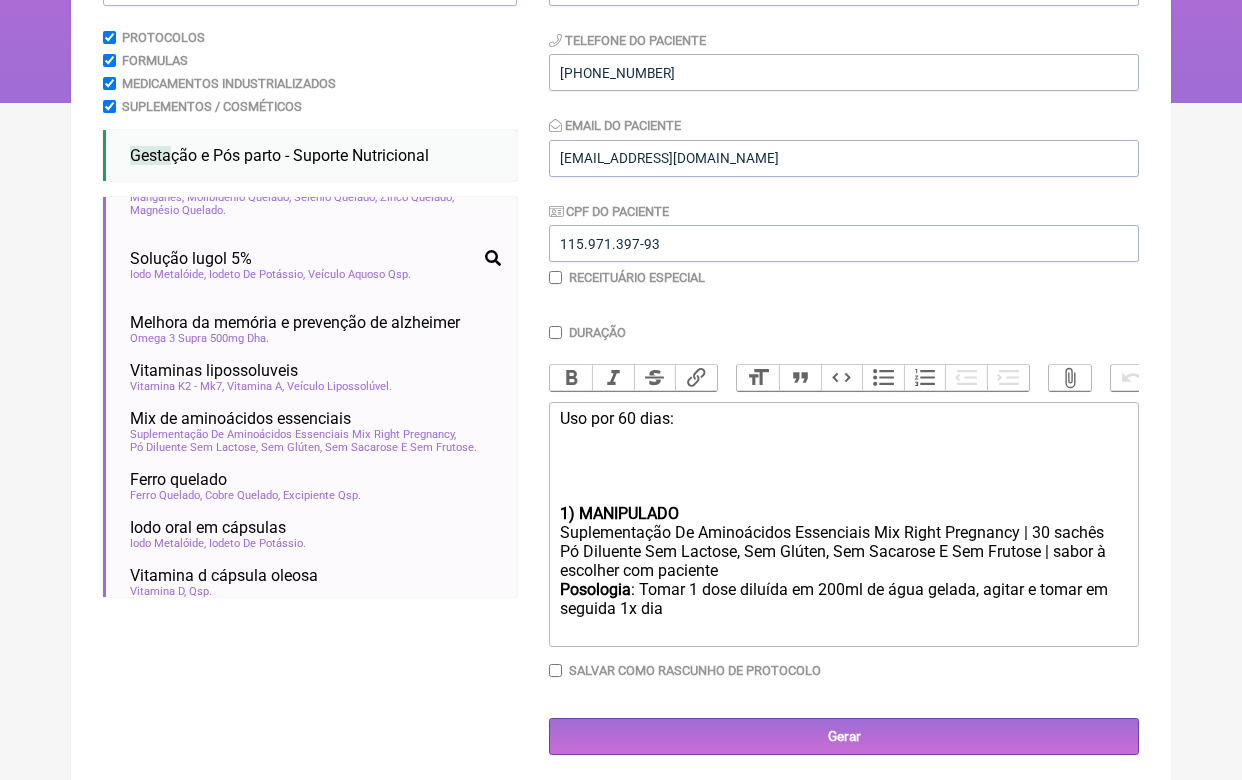 click 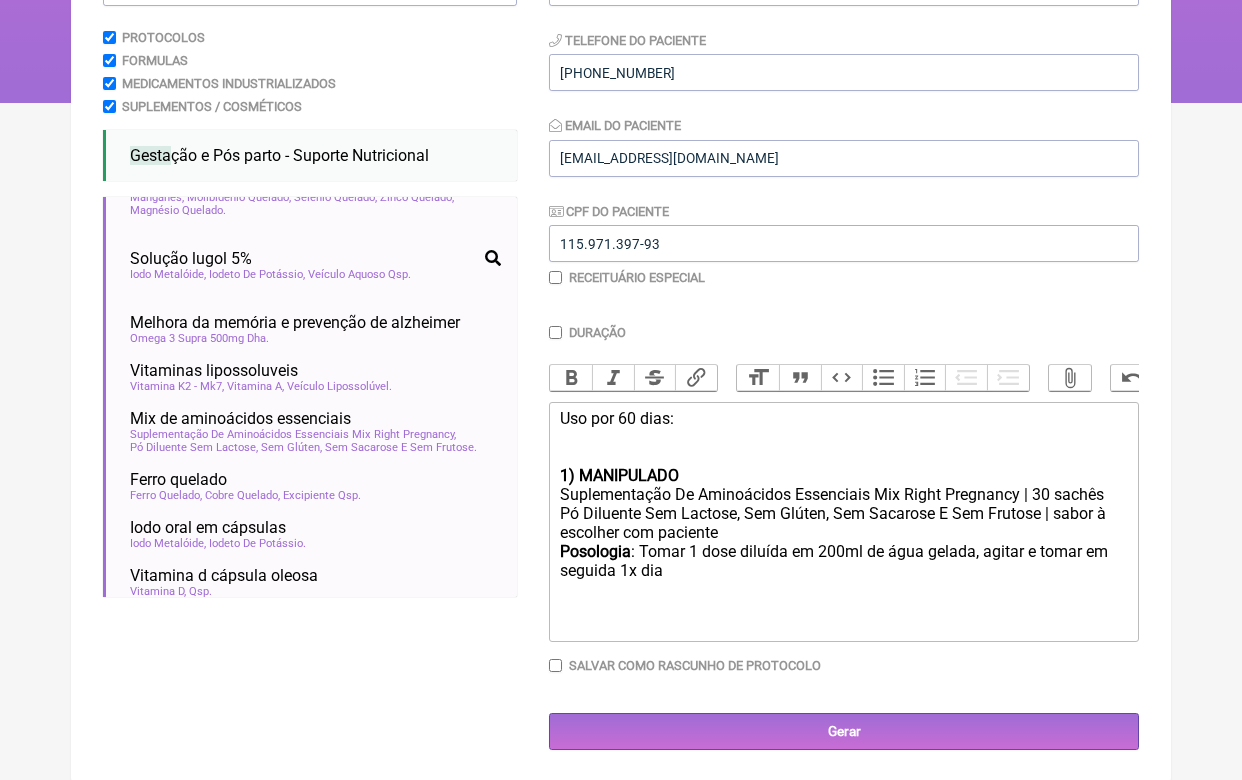 type on "<div>Uso por 60 dias:<br><br></div><div><strong>1) MANIPULADO</strong></div><div>Suplementação De Aminoácidos Essenciais Mix Right Pregnancy | 30 sachês</div><div>Pó Diluente Sem Lactose, Sem Glúten, Sem Sacarose E Sem Frutose | sabor à escolher com paciente</div><div><strong>Posologia</strong>: Tomar 1 dose diluída em 200ml de água gelada, agitar e tomar em seguida 1x dia ㅤ<br><br></div>" 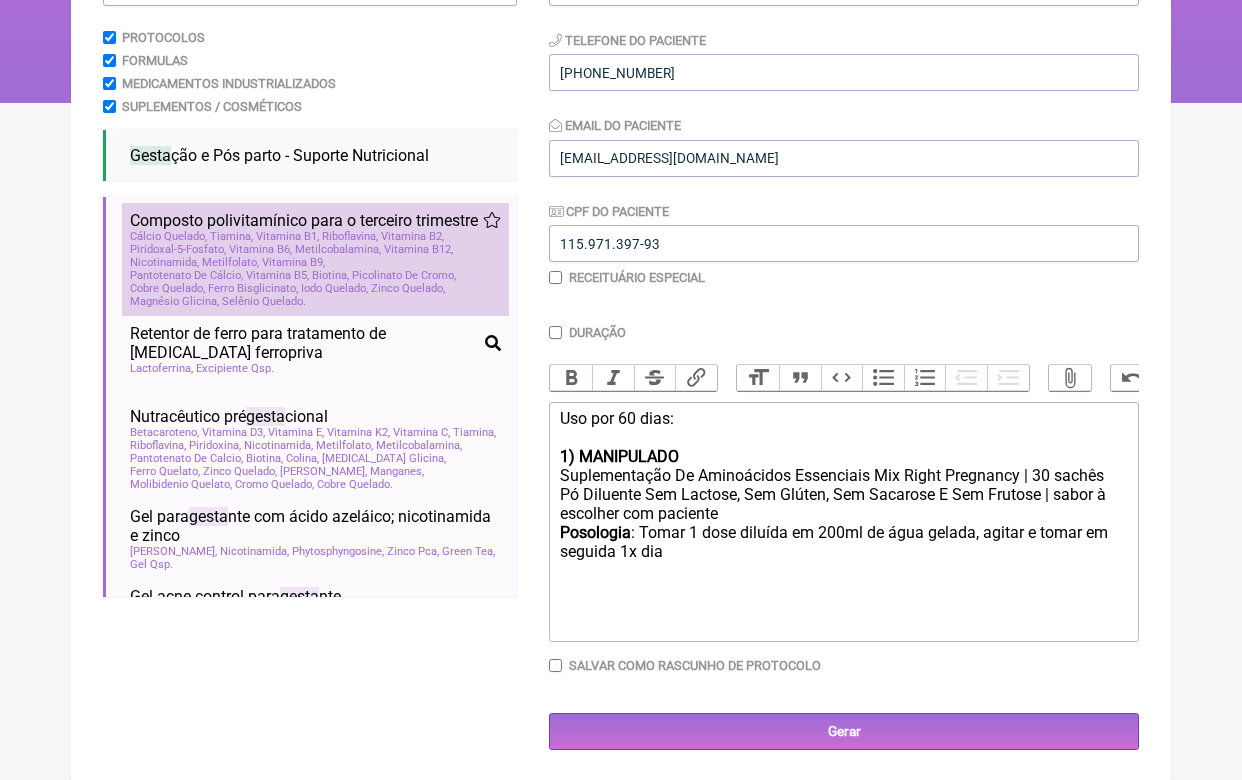 scroll, scrollTop: 1056, scrollLeft: 0, axis: vertical 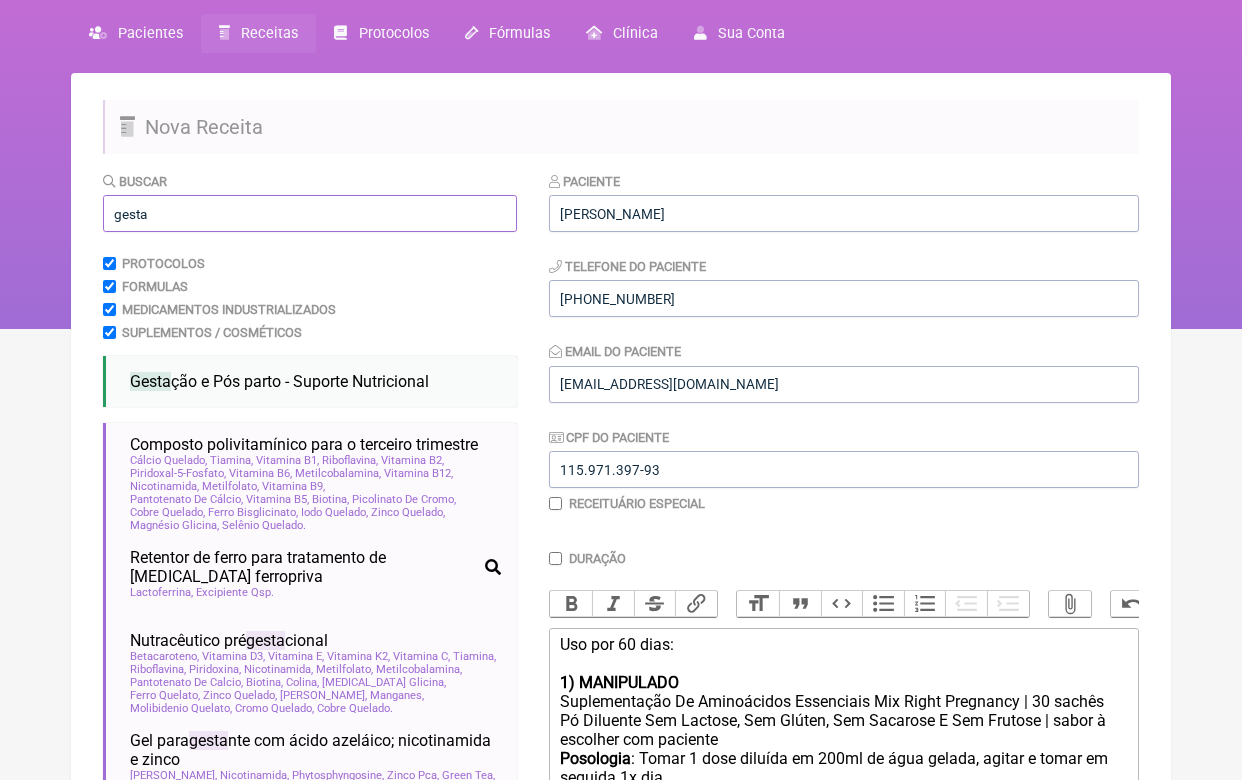 click on "gesta" at bounding box center (310, 213) 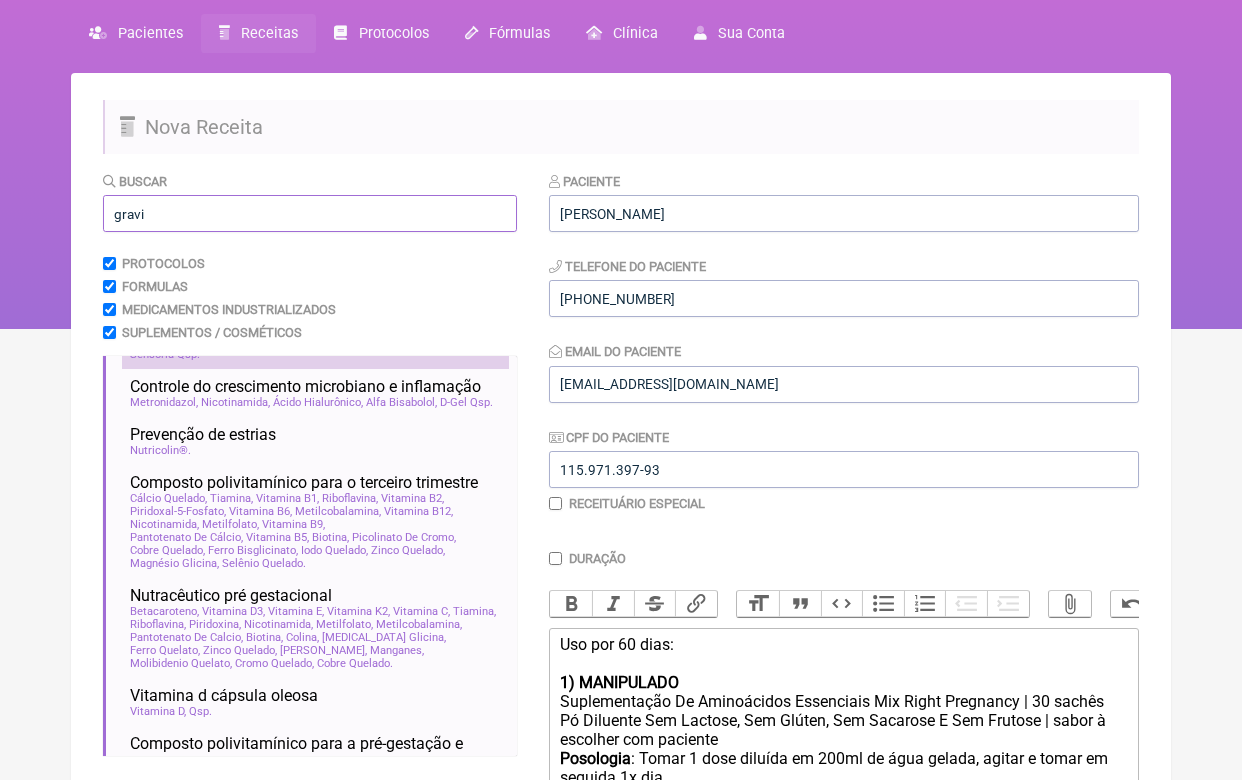 scroll, scrollTop: 292, scrollLeft: 0, axis: vertical 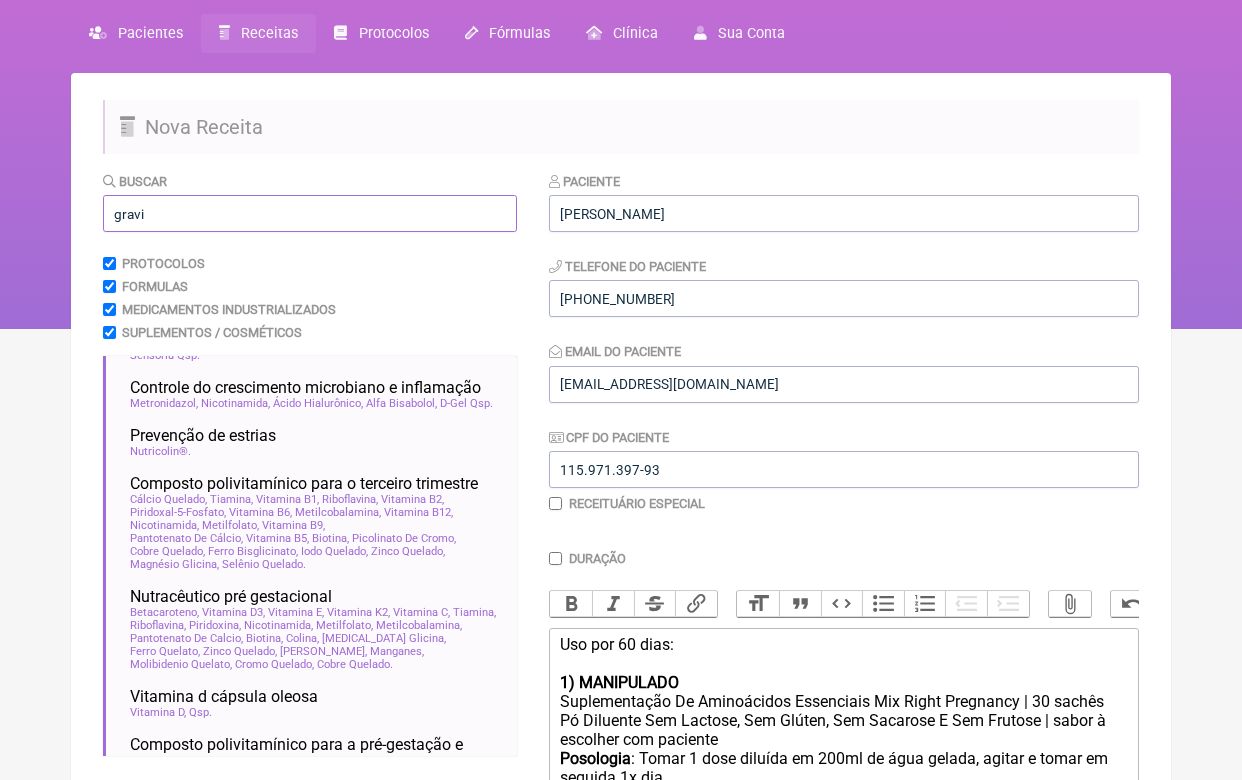 click on "gravi" at bounding box center [310, 213] 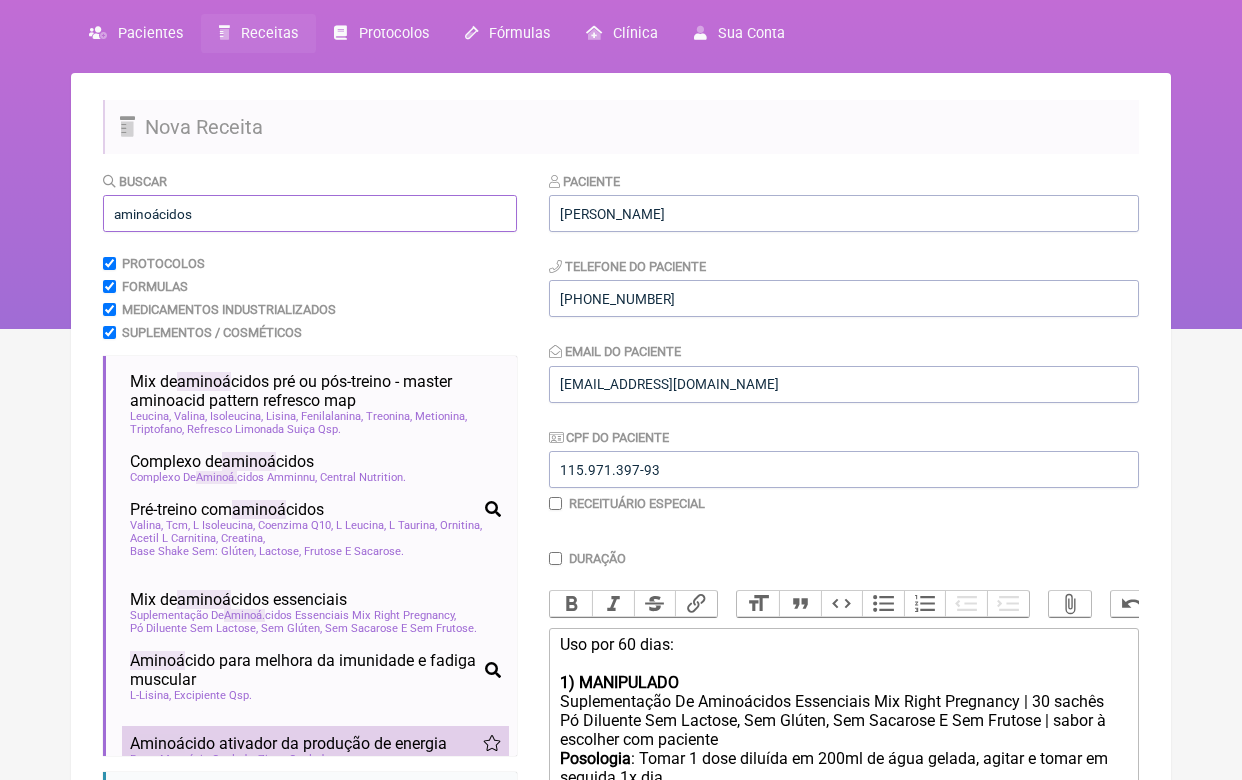 scroll, scrollTop: 0, scrollLeft: 0, axis: both 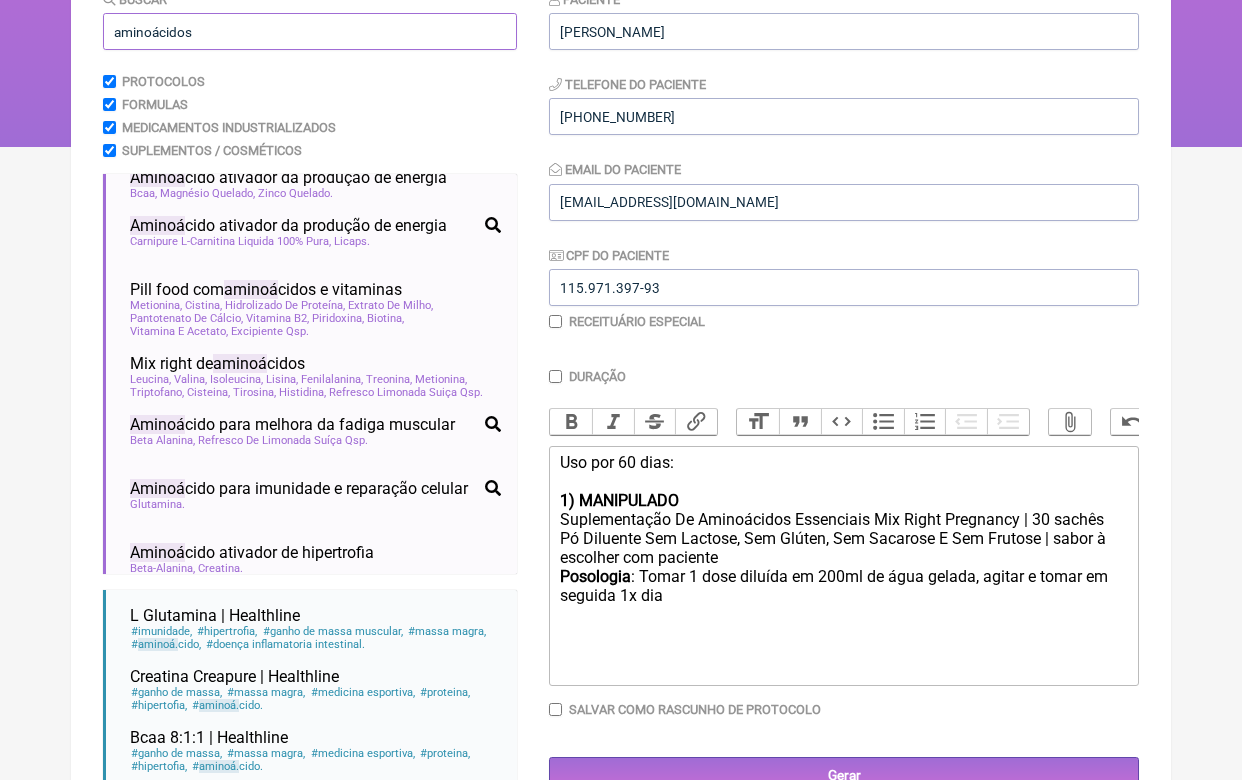 type on "aminoácidos" 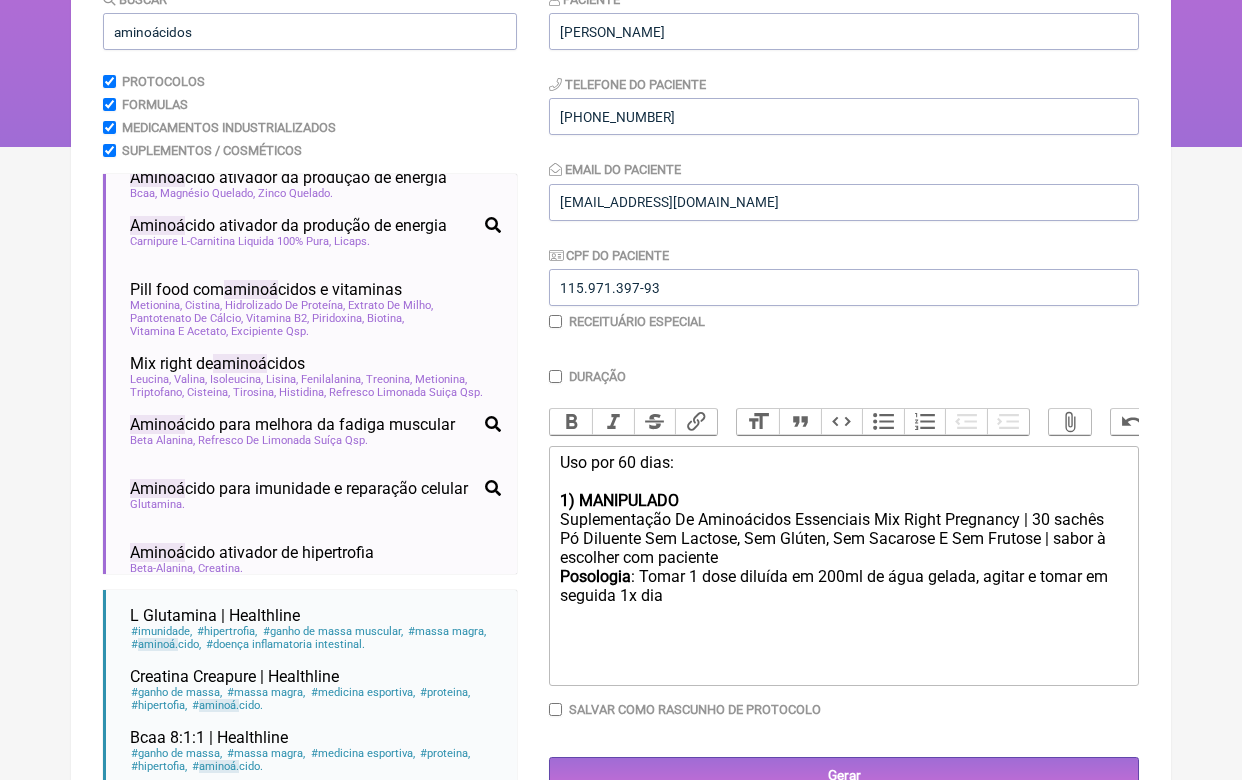 click on "Pó Diluente Sem Lactose, Sem Glúten, Sem Sacarose E Sem Frutose | sabor à escolher com paciente" 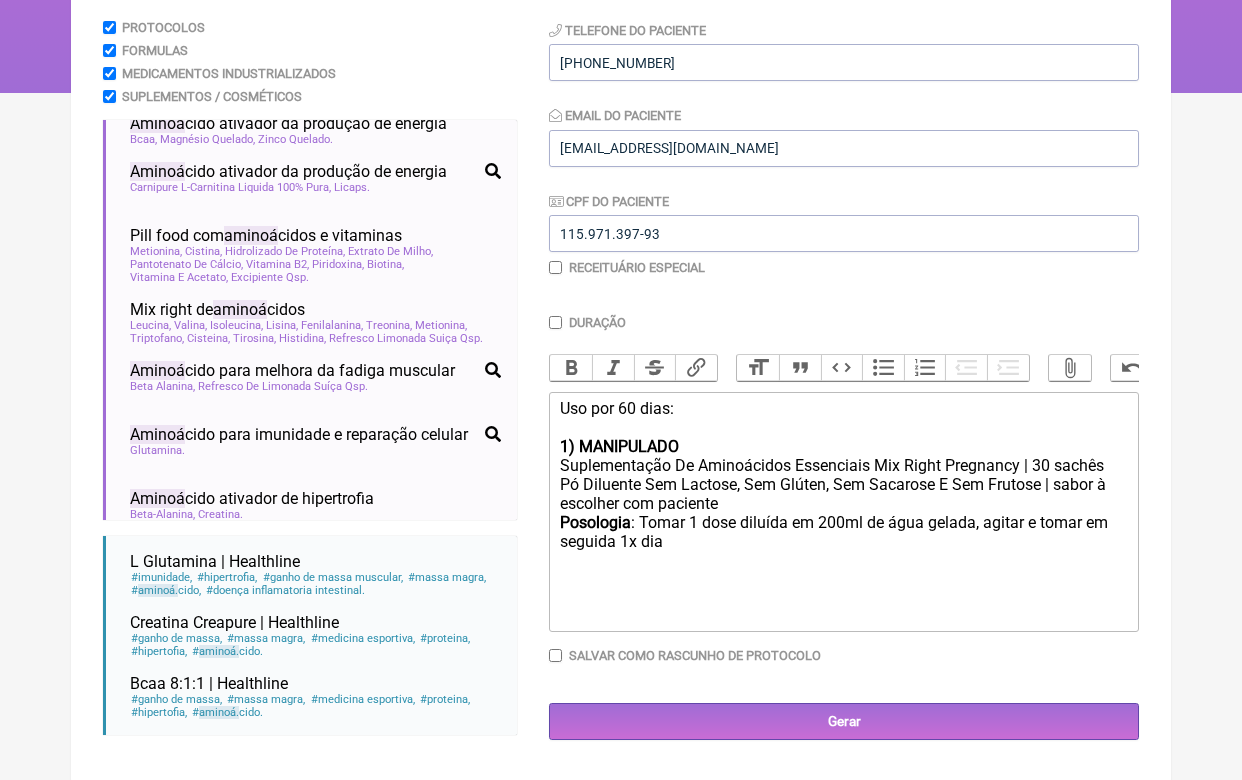 scroll, scrollTop: 306, scrollLeft: 0, axis: vertical 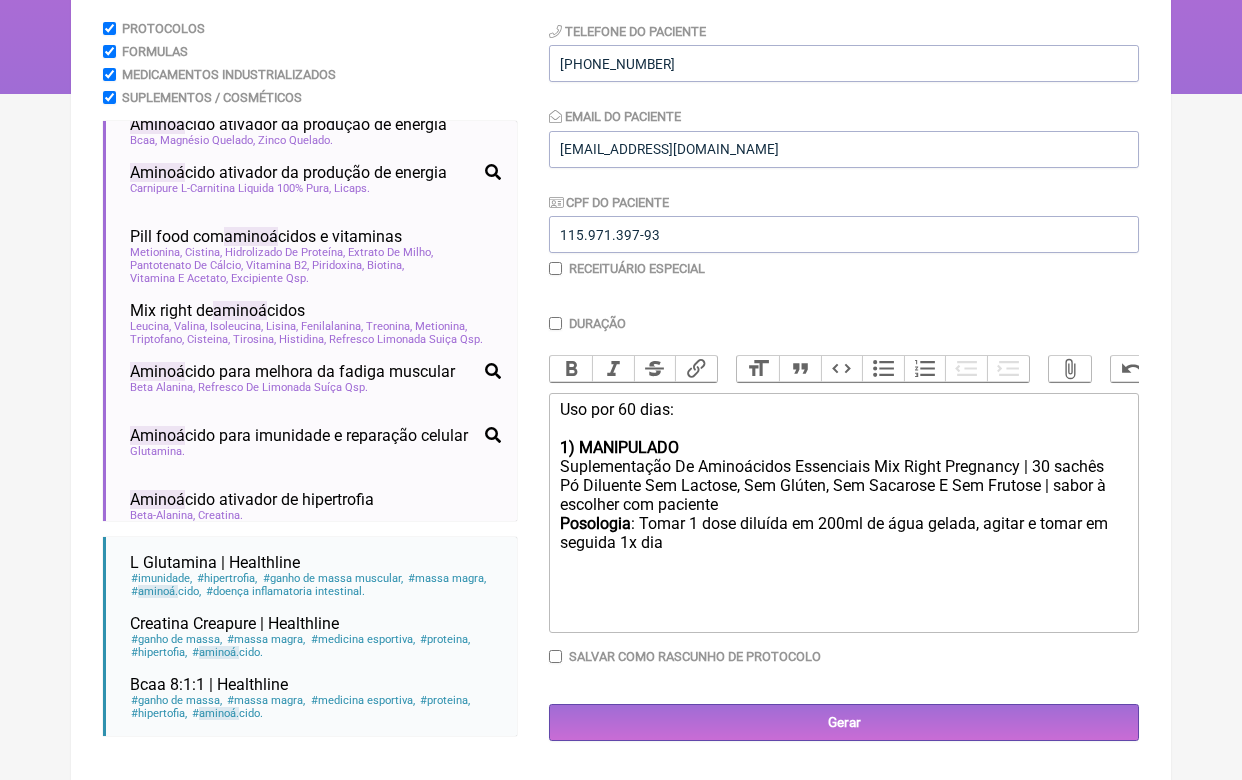 click on "Posologia : Tomar 1 dose diluída em 200ml de água gelada, agitar e tomar em seguida 1x dia ㅤ" 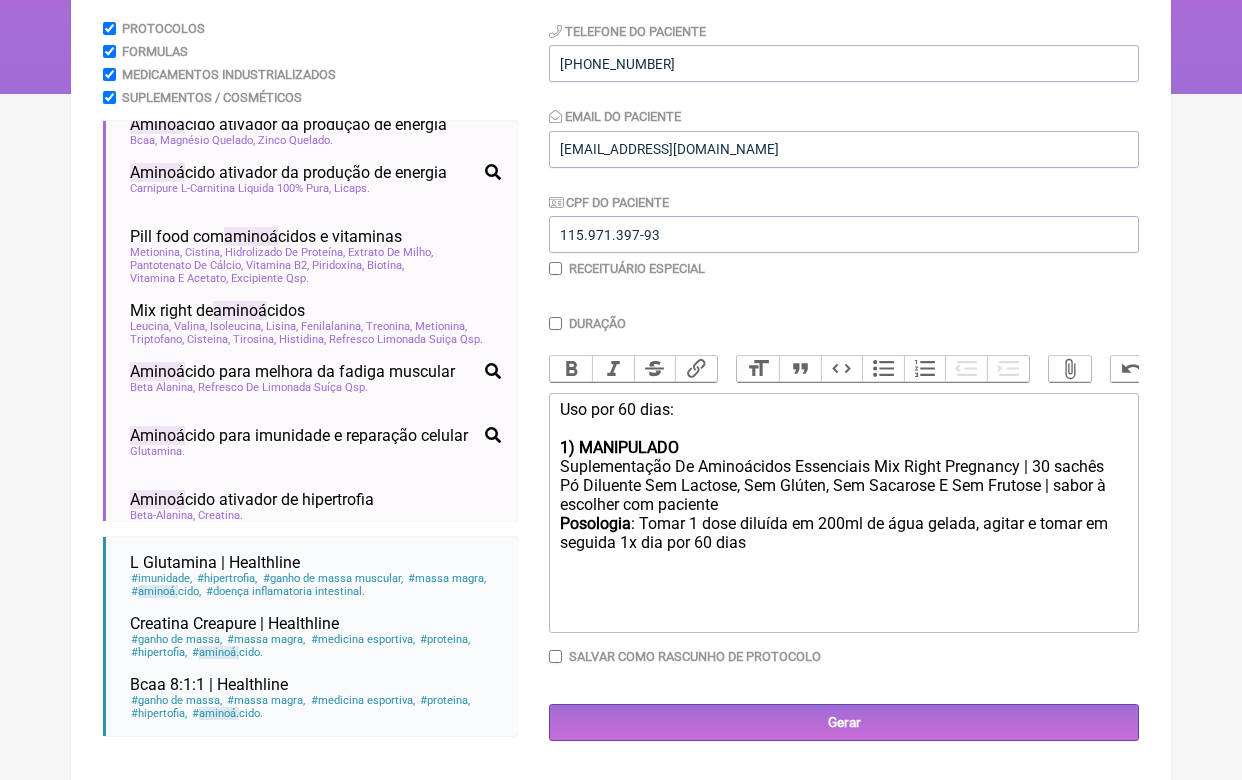 type on "<div>Uso por 60 dias:<br><br></div><div><strong>1) MANIPULADO</strong></div><div>Suplementação De Aminoácidos Essenciais Mix Right Pregnancy | 30 sachês</div><div>Pó Diluente Sem Lactose, Sem Glúten, Sem Sacarose E Sem Frutose | sabor à escolher com paciente</div><div><strong>Posologia</strong>: Tomar 1 dose diluída em 200ml de água gelada, agitar e tomar em seguida 1x dia ㅤpor 60 dias.<br><br></div>" 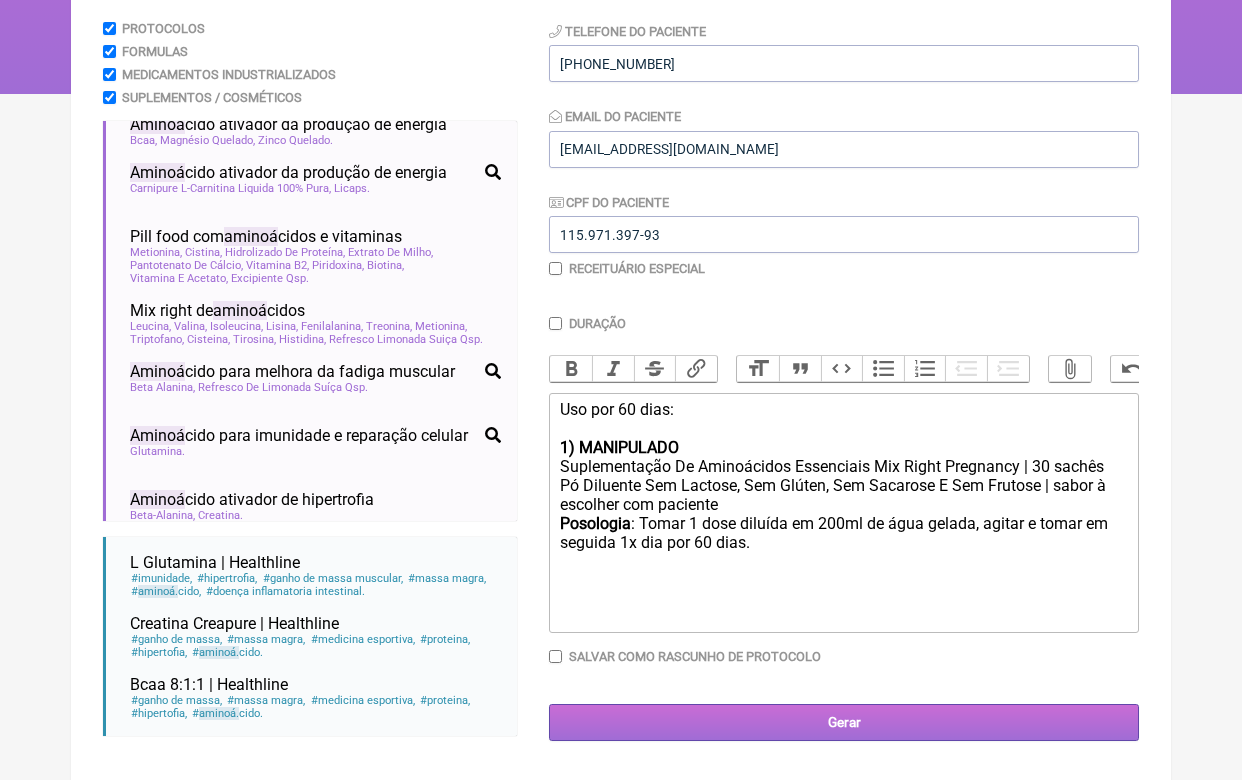 click on "Gerar" at bounding box center (844, 722) 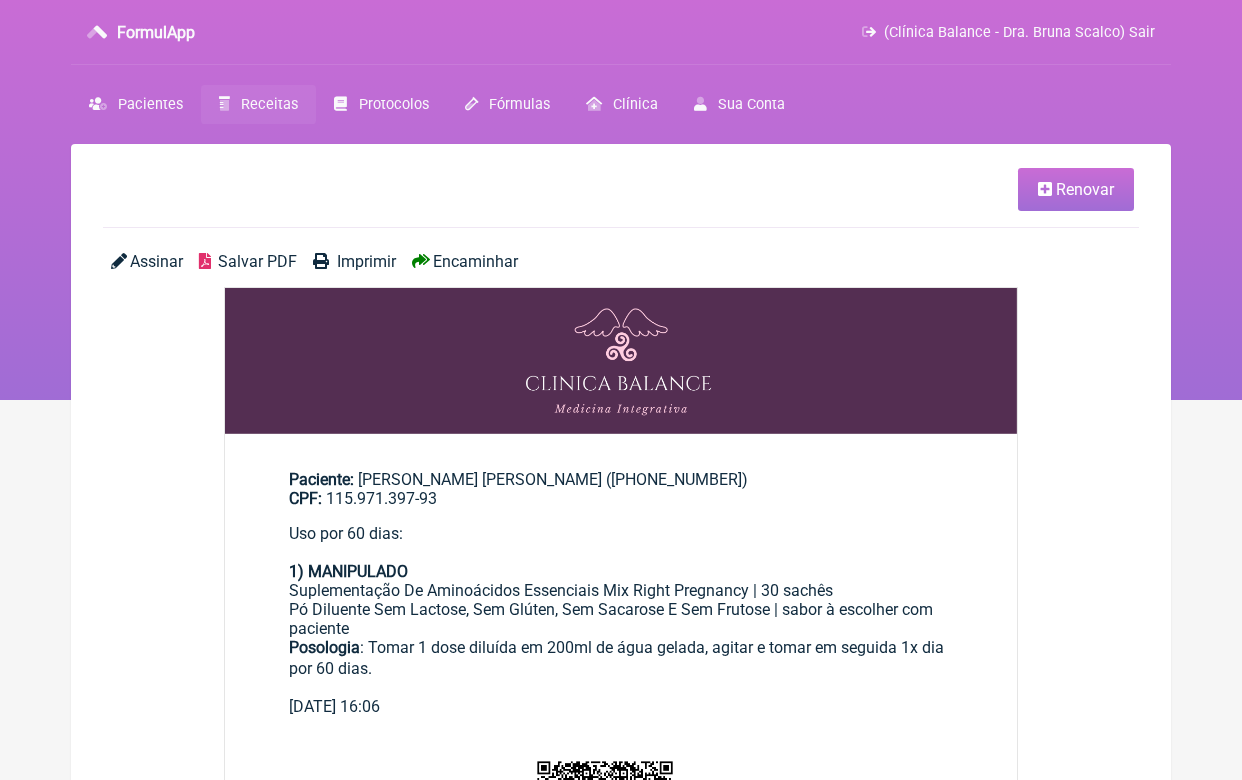 scroll, scrollTop: 0, scrollLeft: 0, axis: both 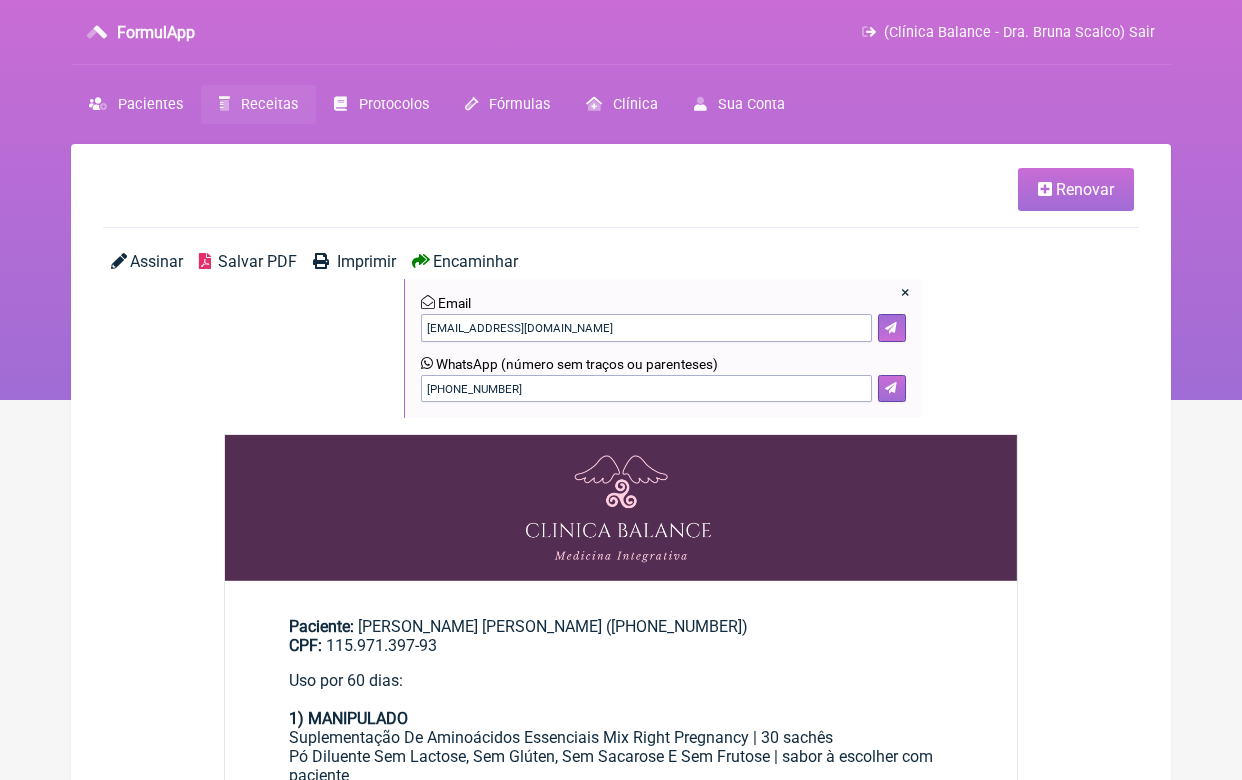 click at bounding box center (892, 389) 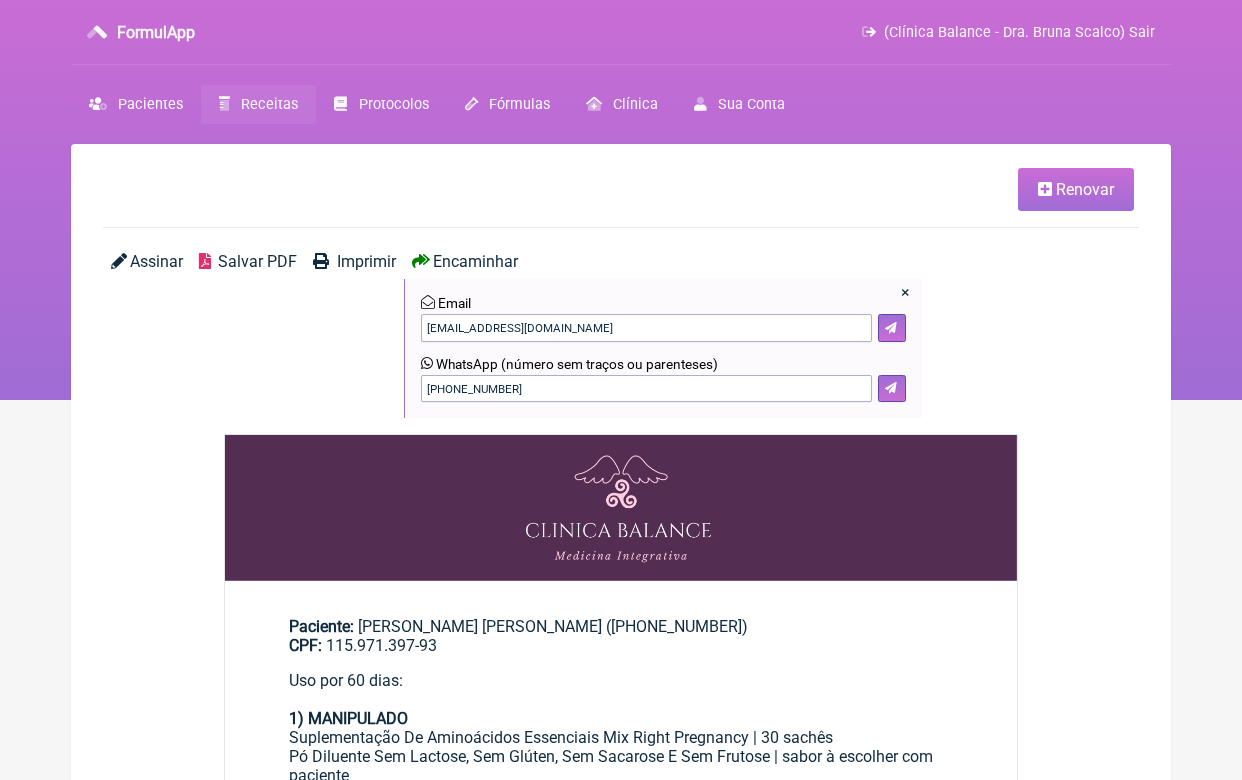 click on "Receitas" at bounding box center (258, 104) 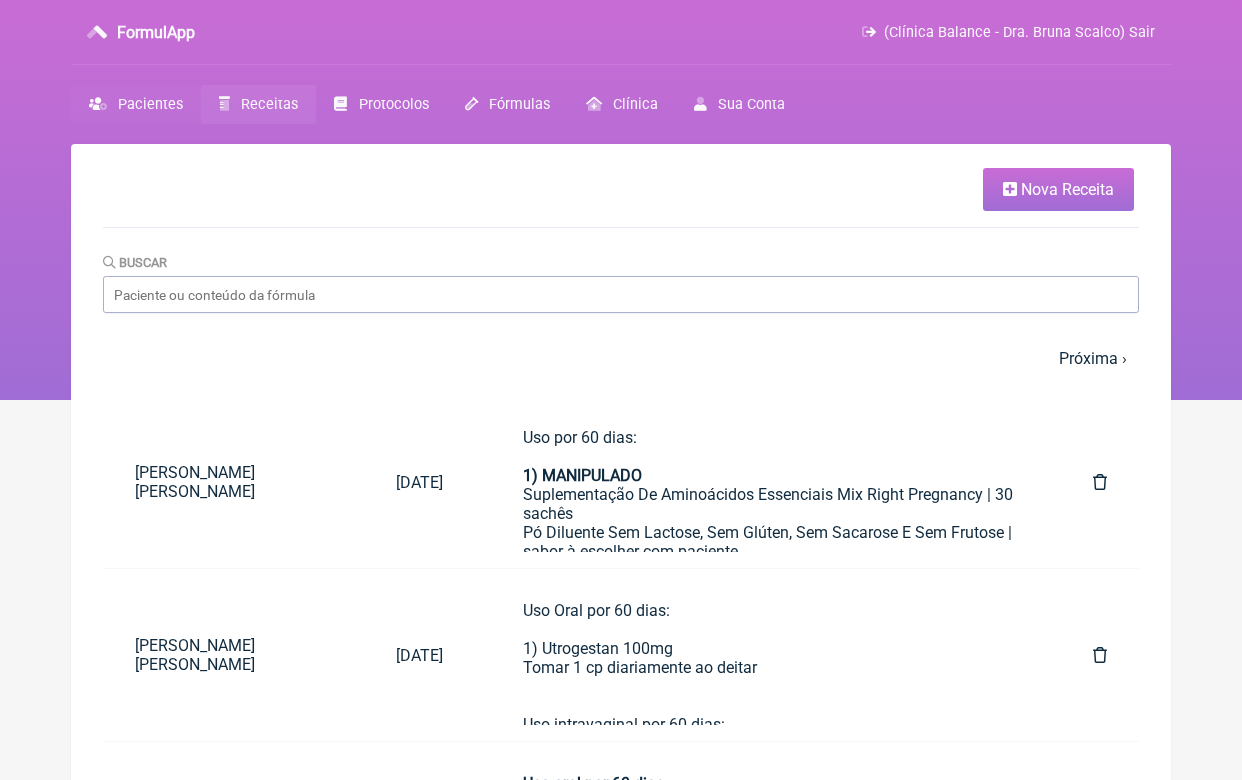 click on "Pacientes" at bounding box center [150, 104] 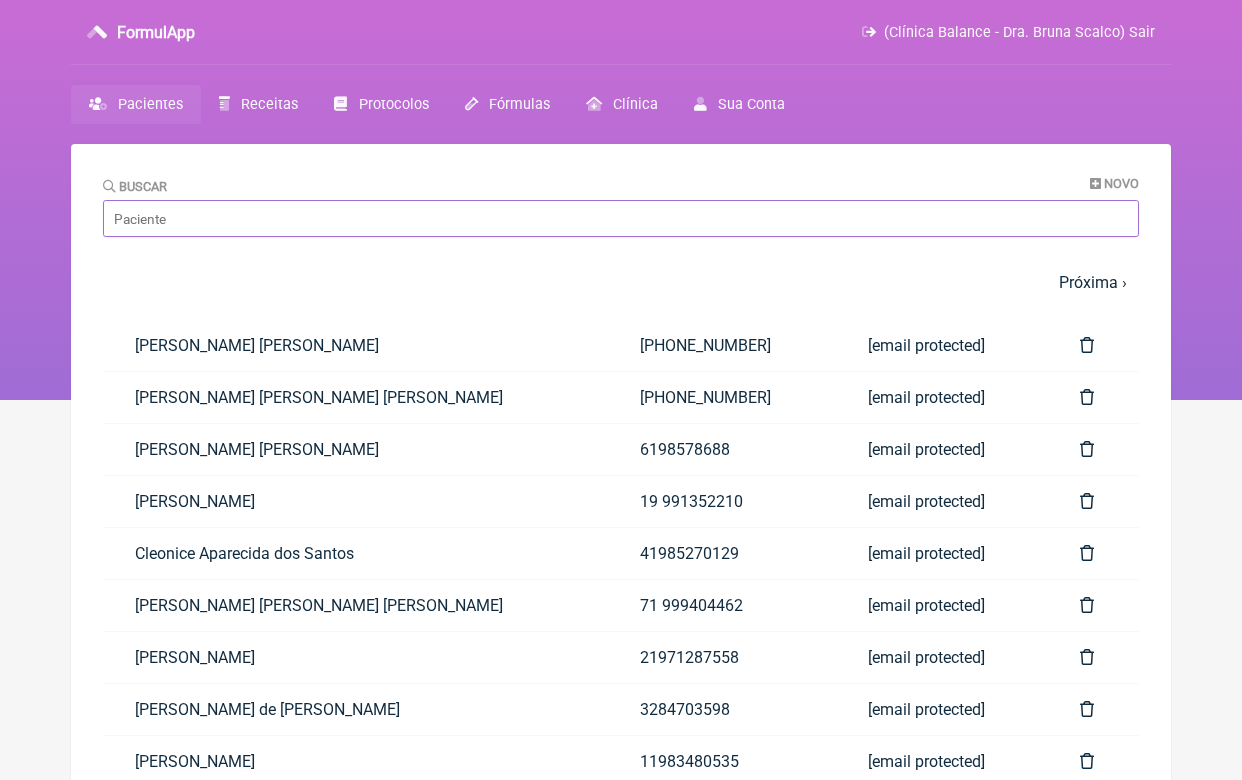 click on "Buscar" at bounding box center (621, 218) 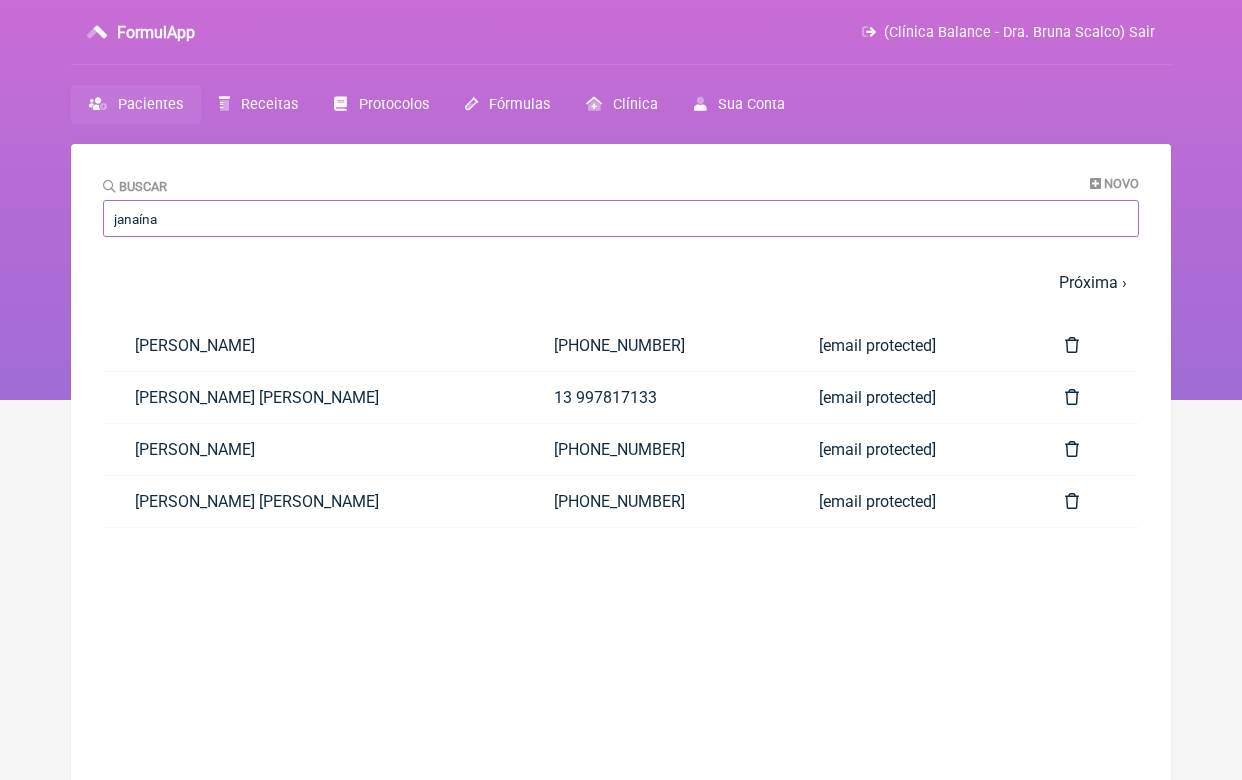 type on "Janaína" 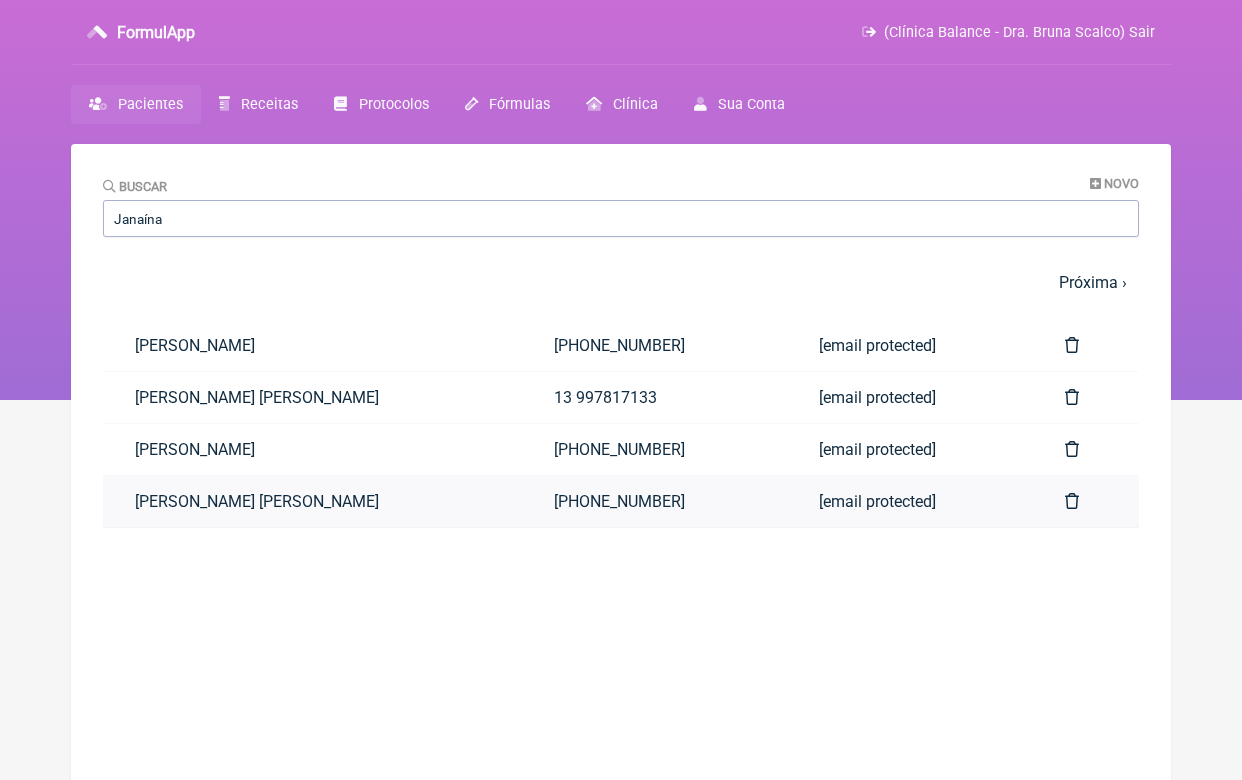 drag, startPoint x: 202, startPoint y: 217, endPoint x: 254, endPoint y: 496, distance: 283.8045 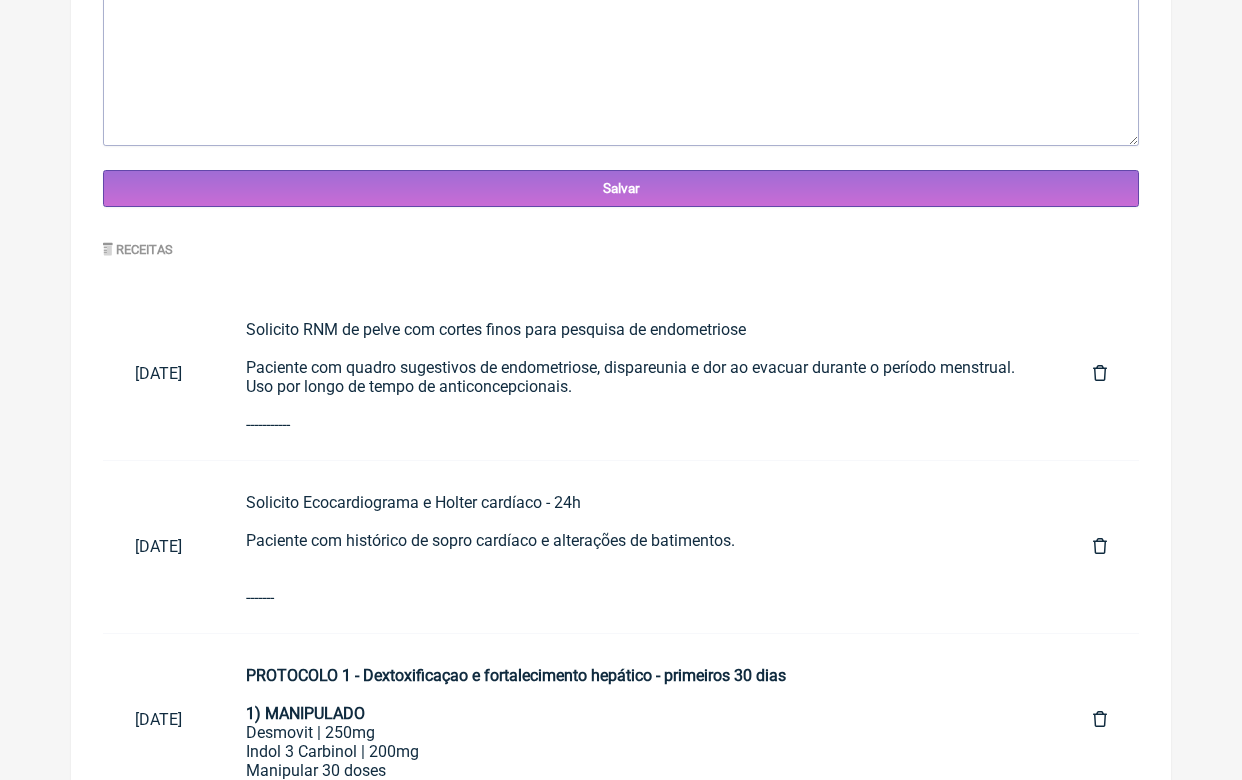 scroll, scrollTop: 855, scrollLeft: 0, axis: vertical 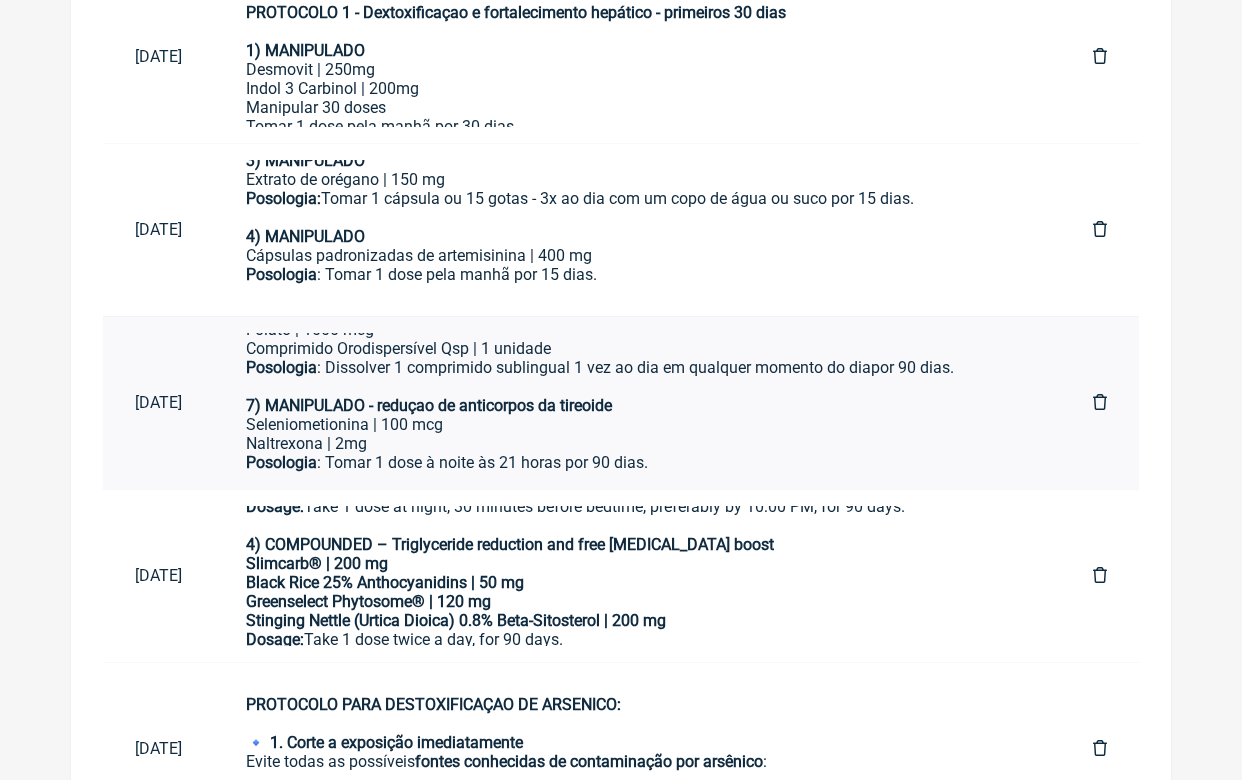 click on "Posologia : Tomar 1 dose à noite às 21 horas por 90 dias." at bounding box center (637, 472) 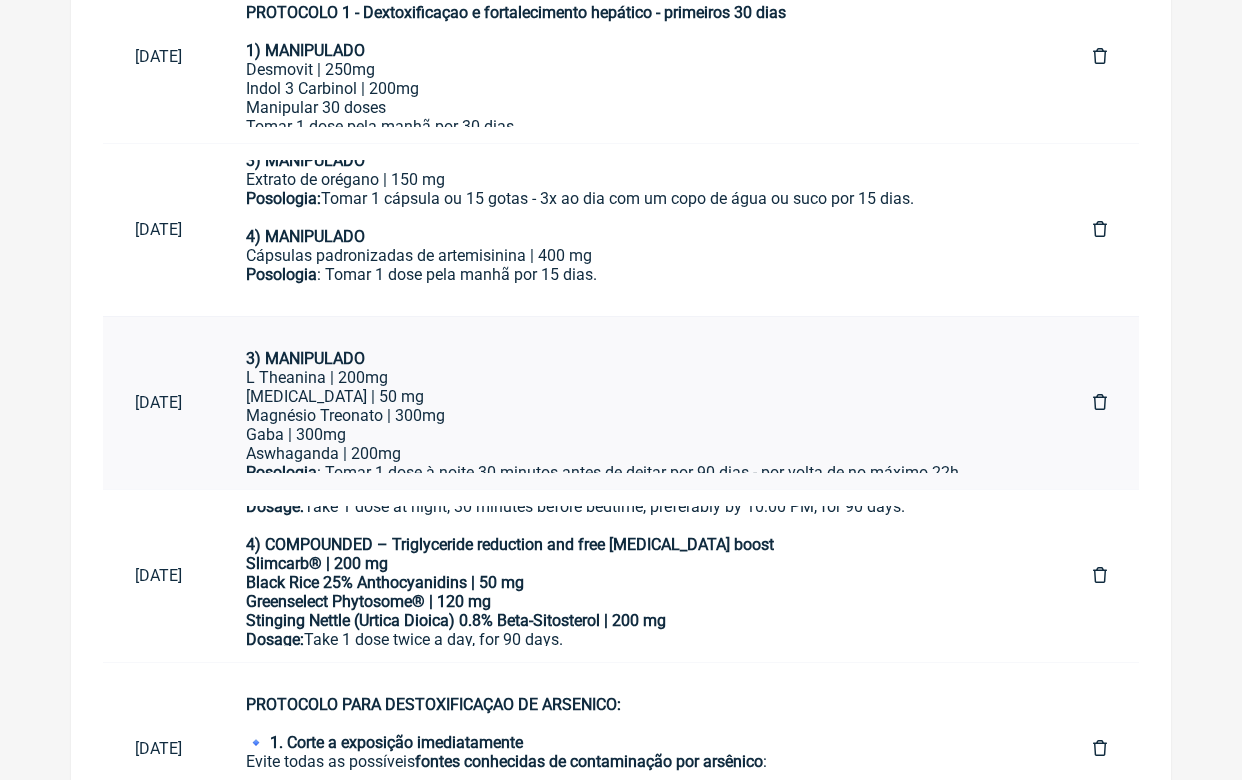 scroll, scrollTop: 175, scrollLeft: 0, axis: vertical 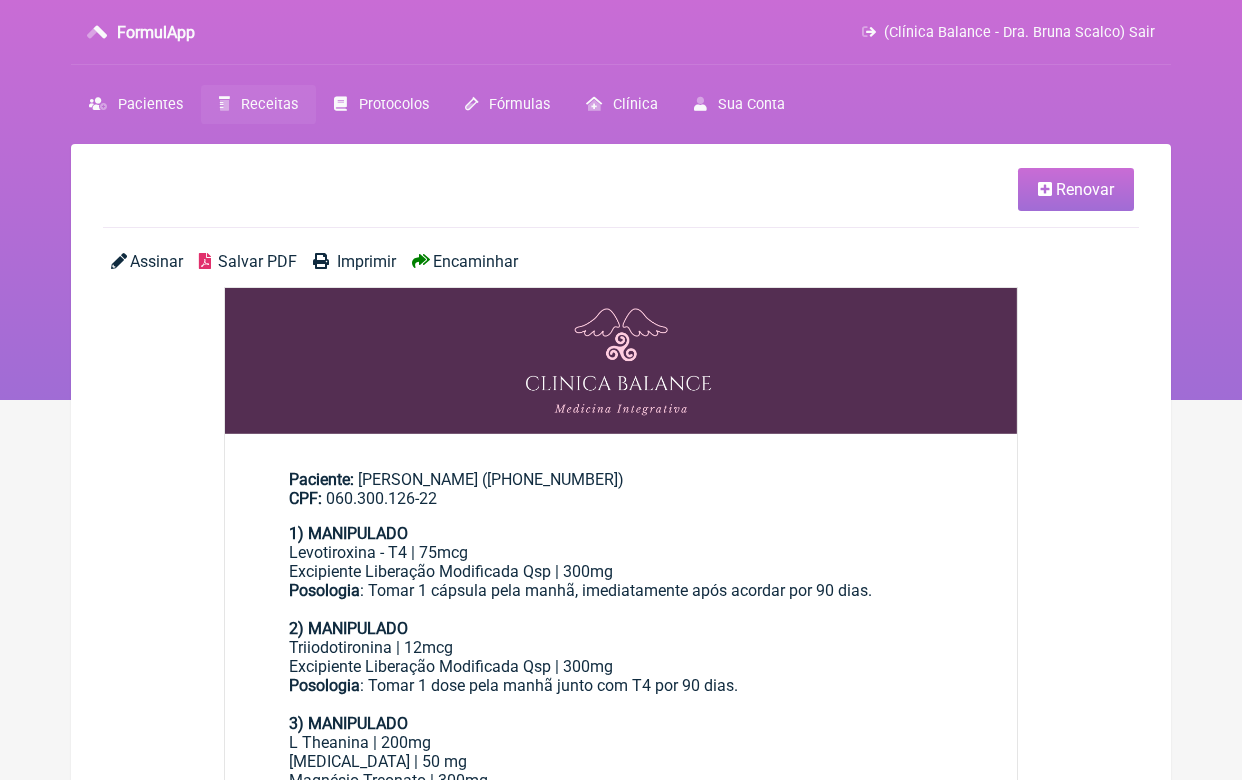 click on "Renovar" at bounding box center (1076, 189) 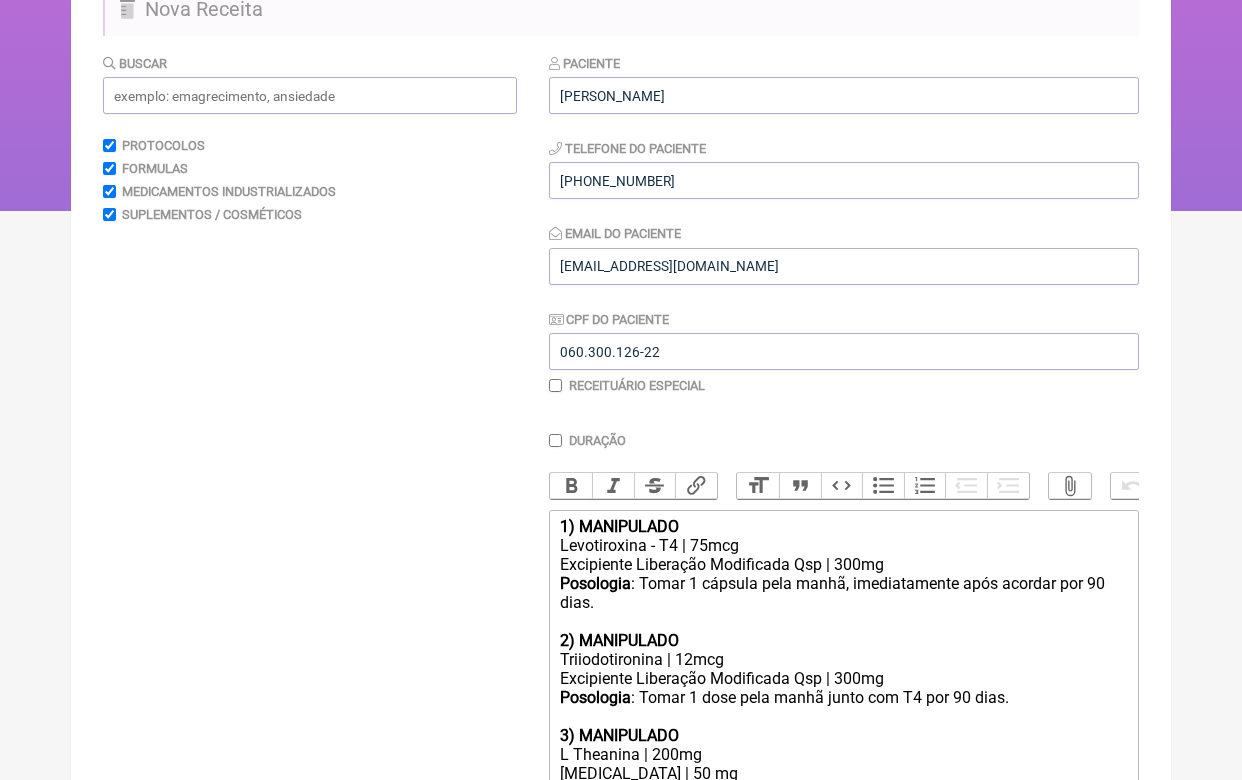 scroll, scrollTop: 273, scrollLeft: 0, axis: vertical 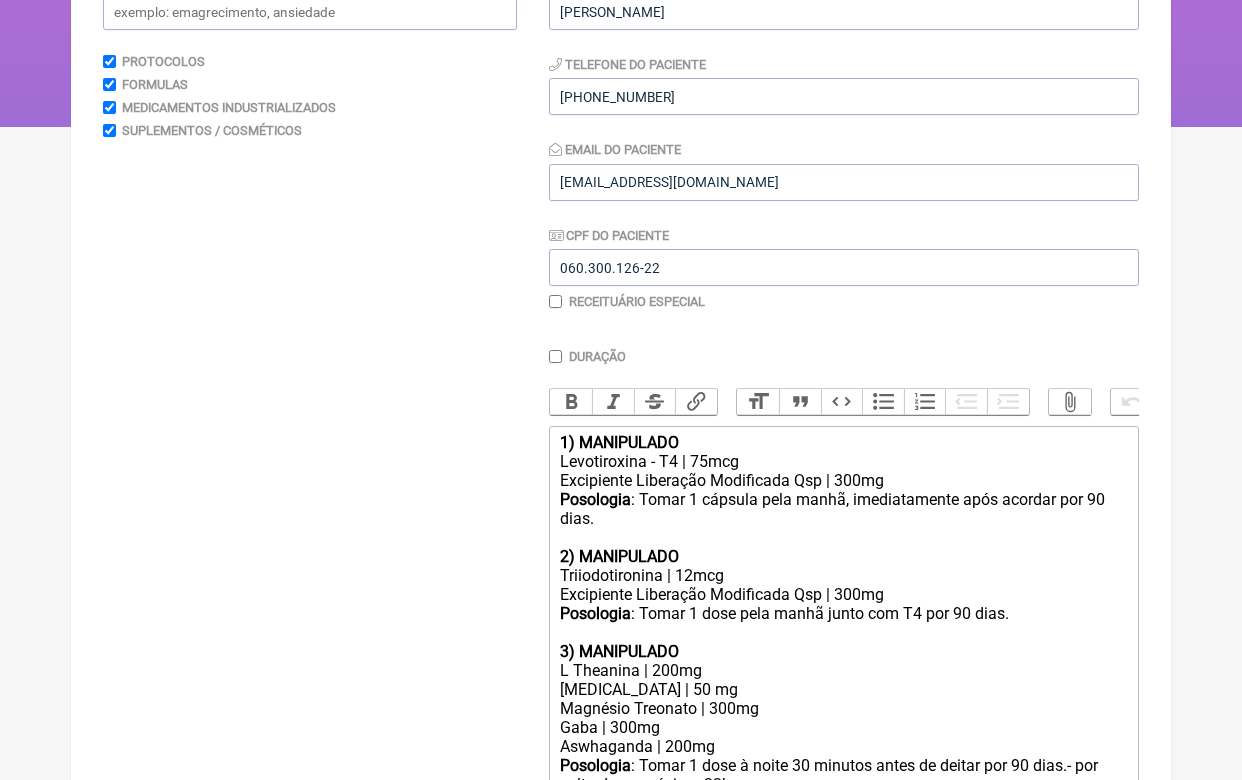 click on "Magnésio Treonato | 300mg Gaba | 300mg Aswhaganda | 200mg" 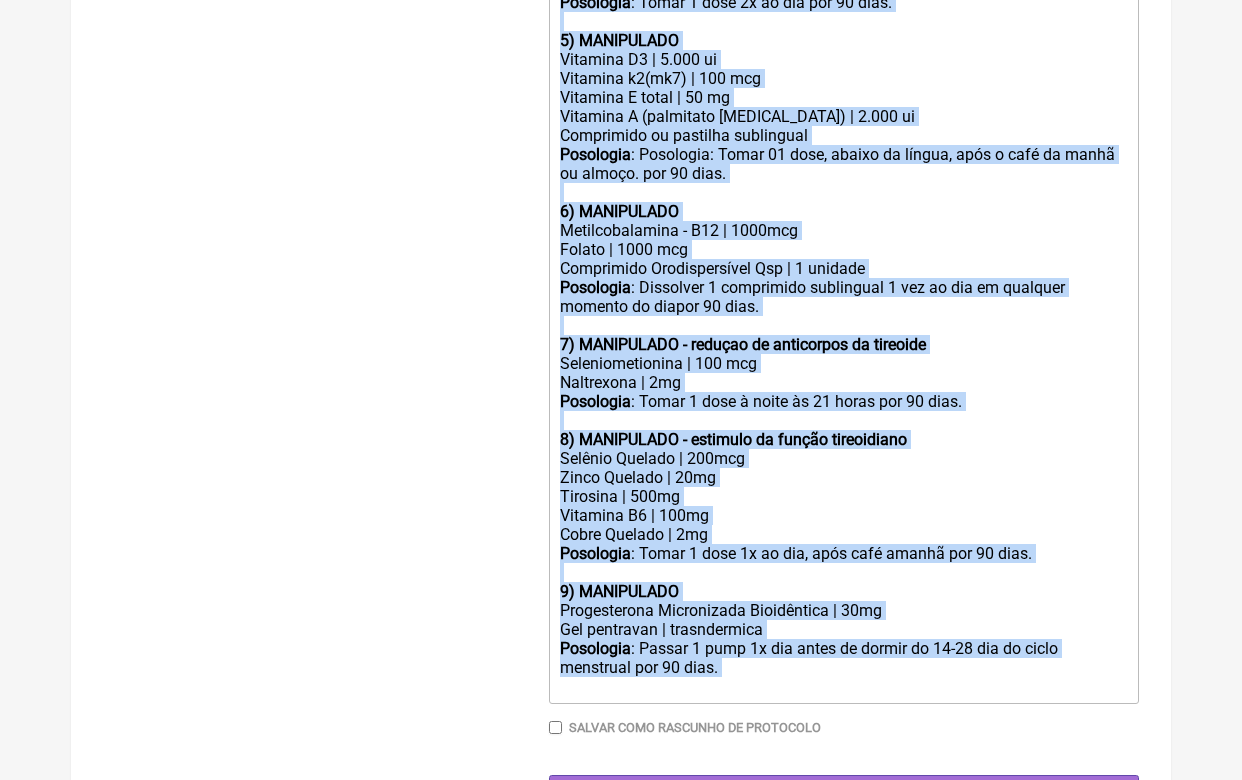 drag, startPoint x: 560, startPoint y: 438, endPoint x: 639, endPoint y: 910, distance: 478.56555 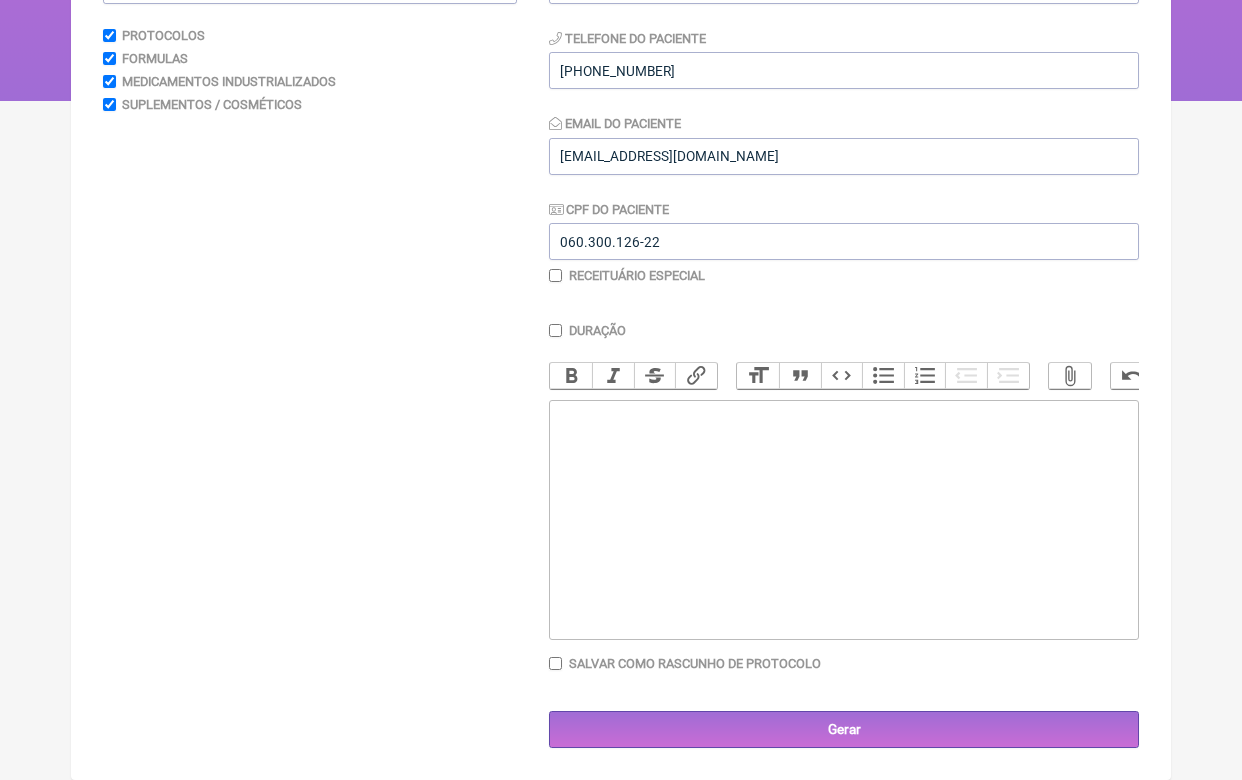 scroll, scrollTop: 297, scrollLeft: 0, axis: vertical 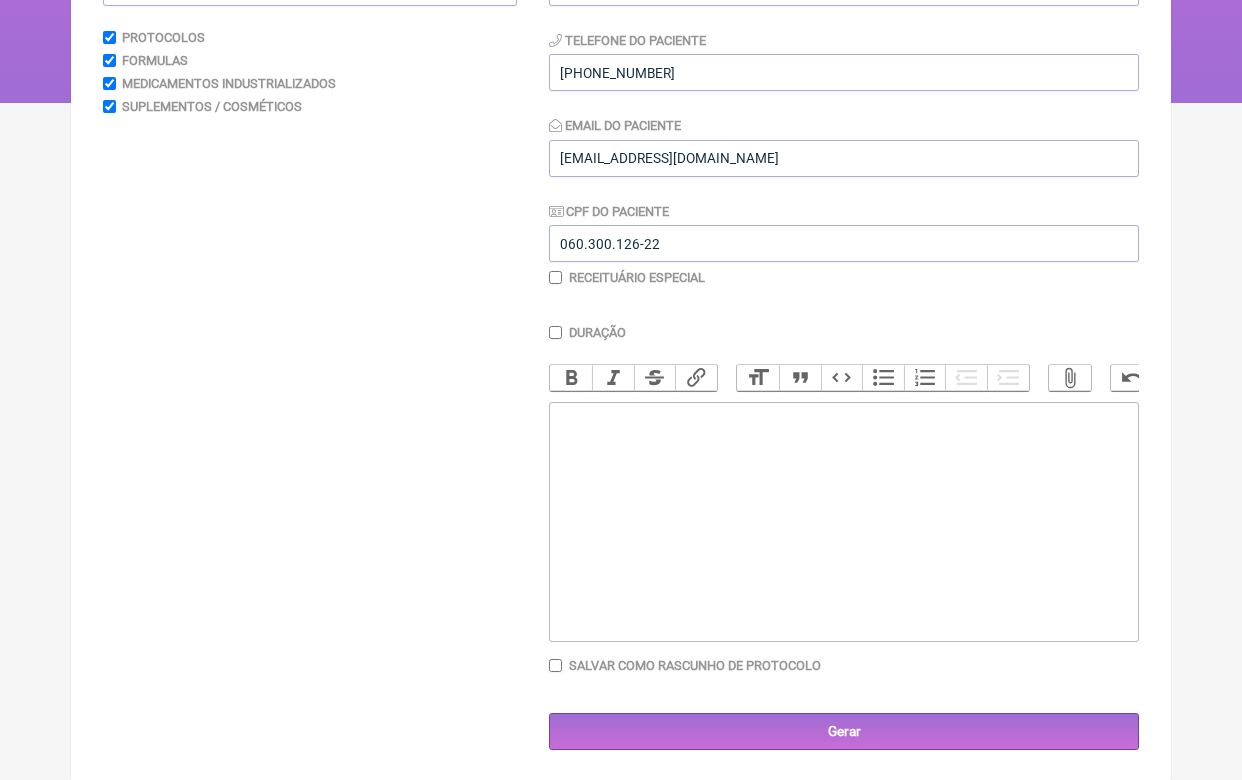 type 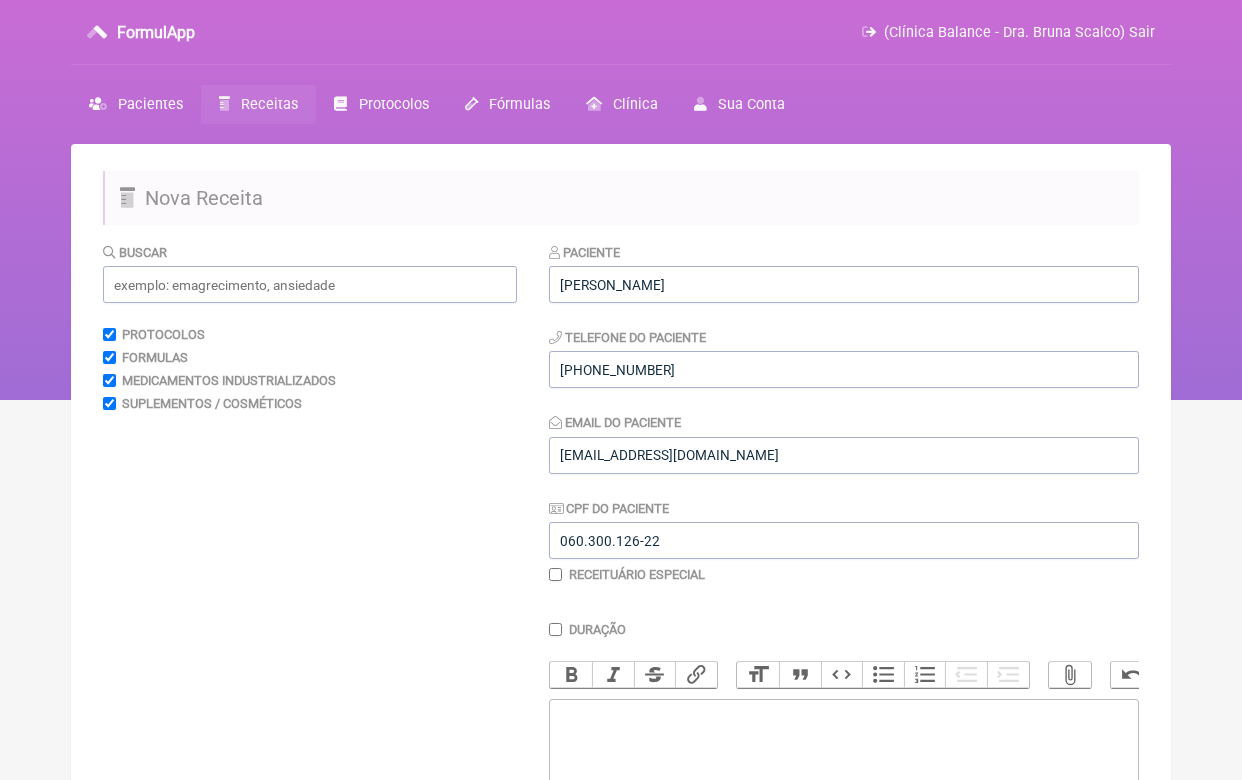 scroll, scrollTop: 0, scrollLeft: 0, axis: both 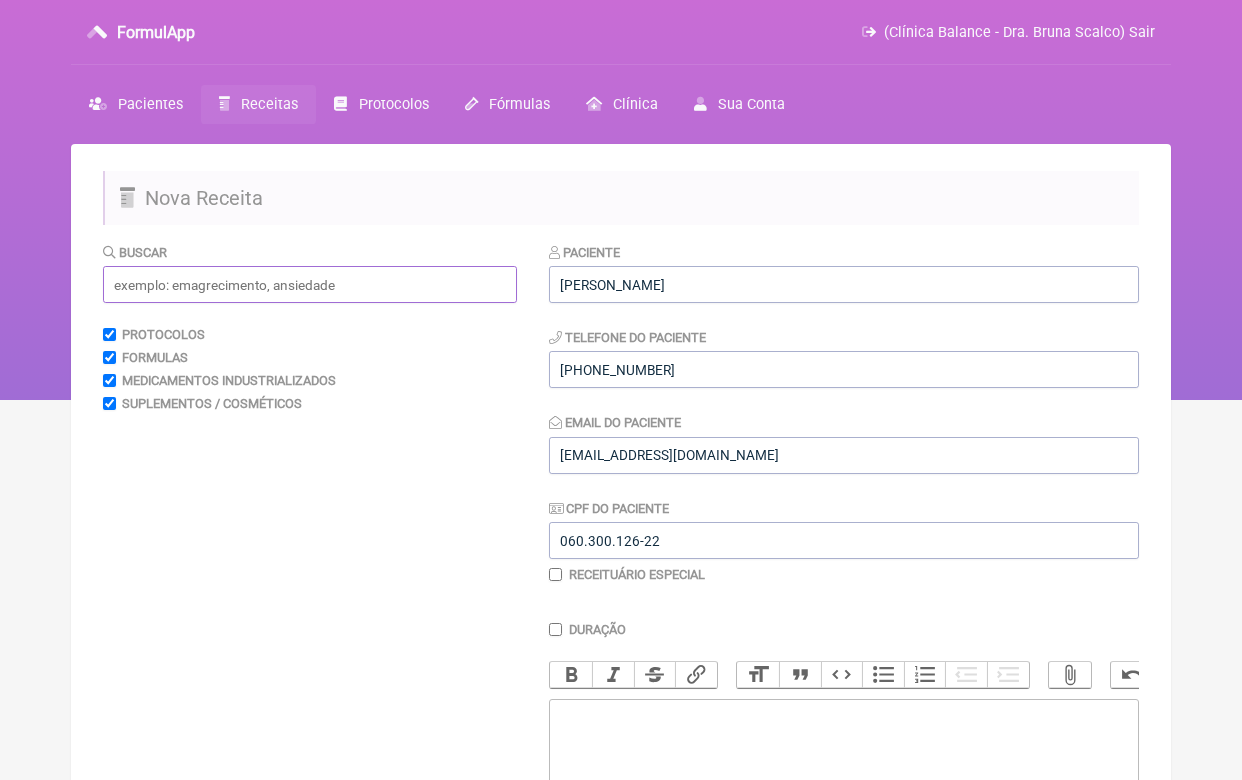 click at bounding box center [310, 284] 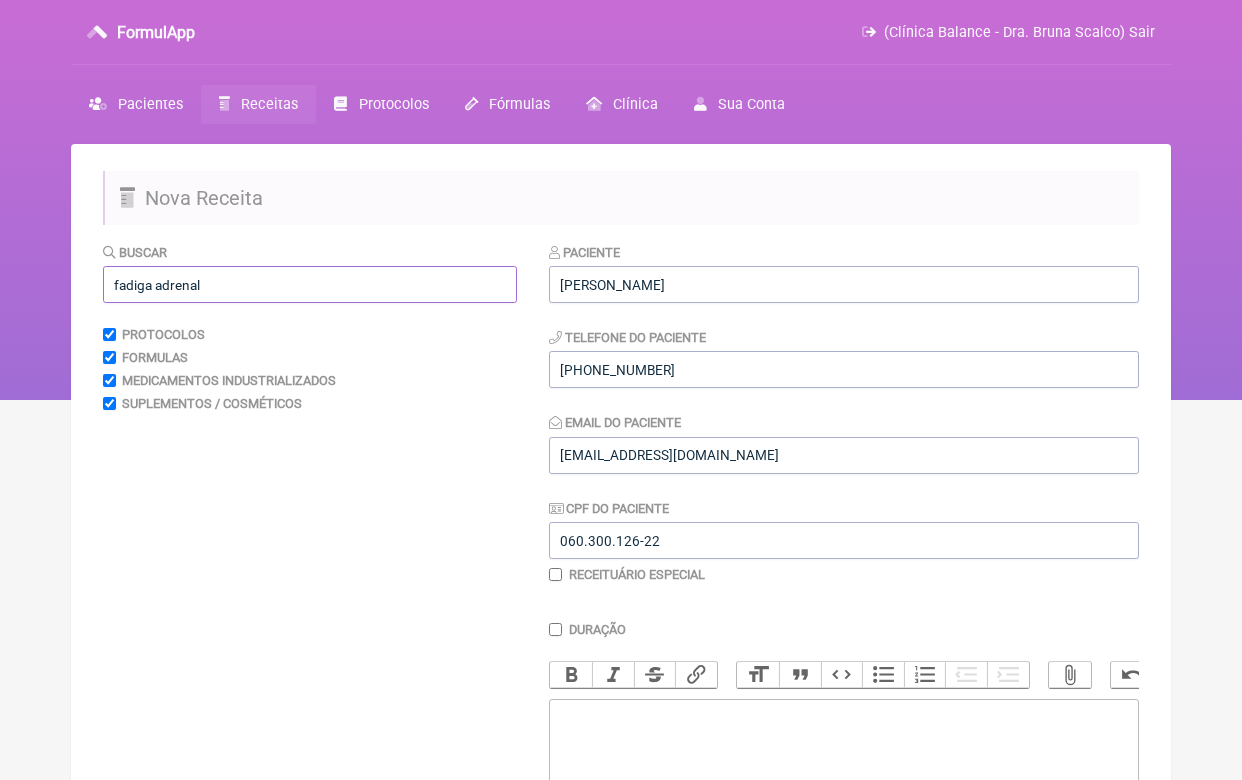drag, startPoint x: 229, startPoint y: 259, endPoint x: 158, endPoint y: 282, distance: 74.63243 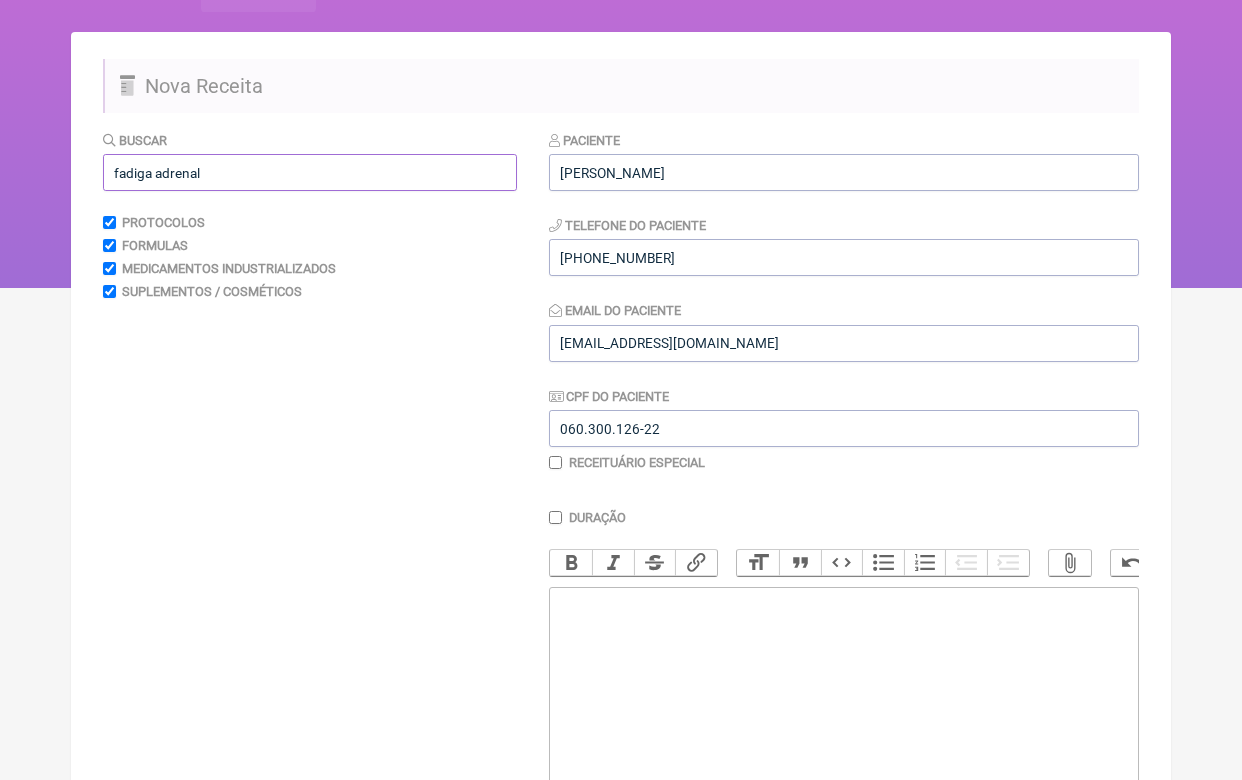 scroll, scrollTop: 34, scrollLeft: 0, axis: vertical 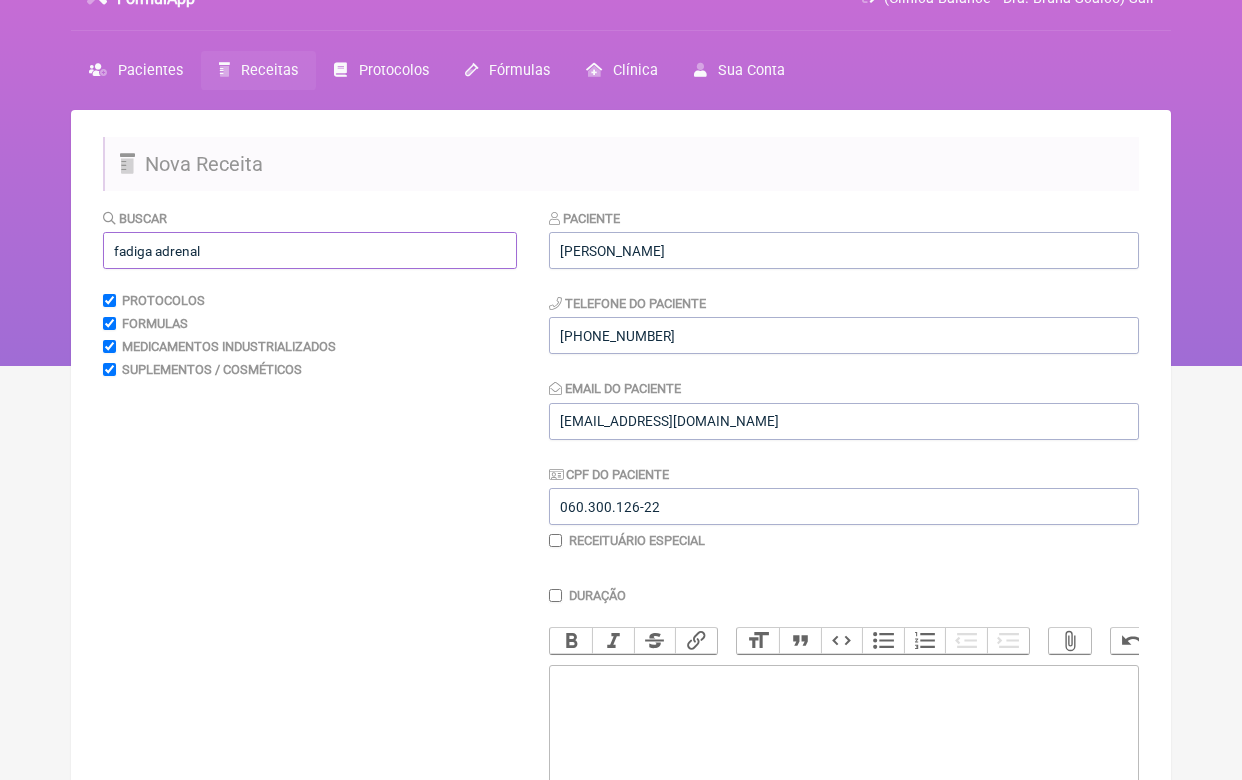click on "fadiga adrenal" at bounding box center (310, 250) 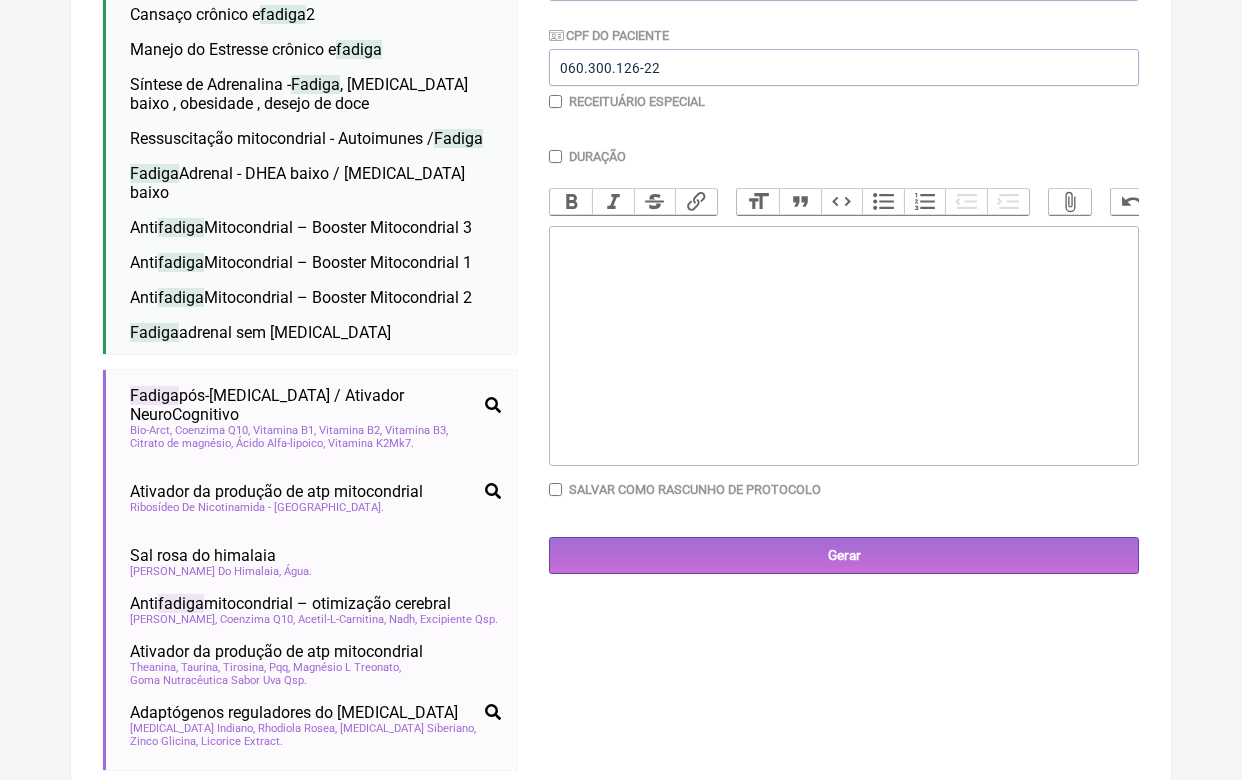 scroll, scrollTop: 476, scrollLeft: 0, axis: vertical 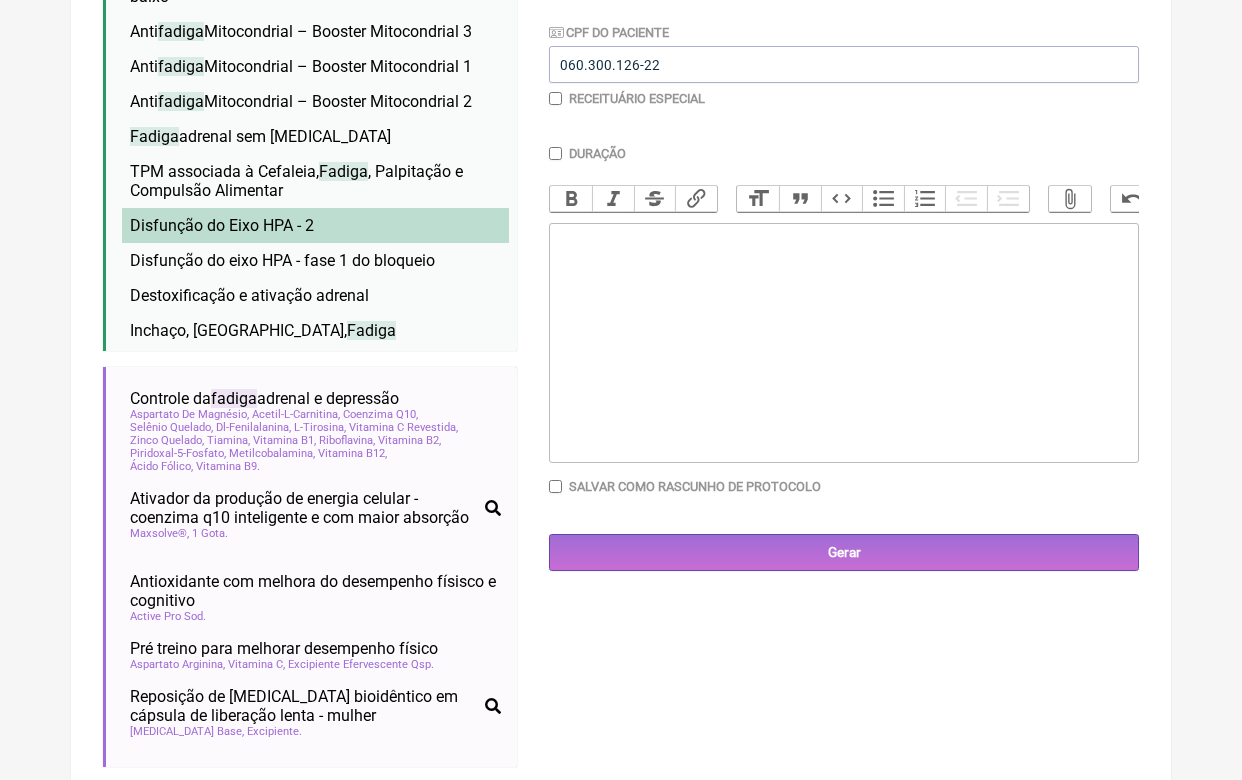 type on "fadiga" 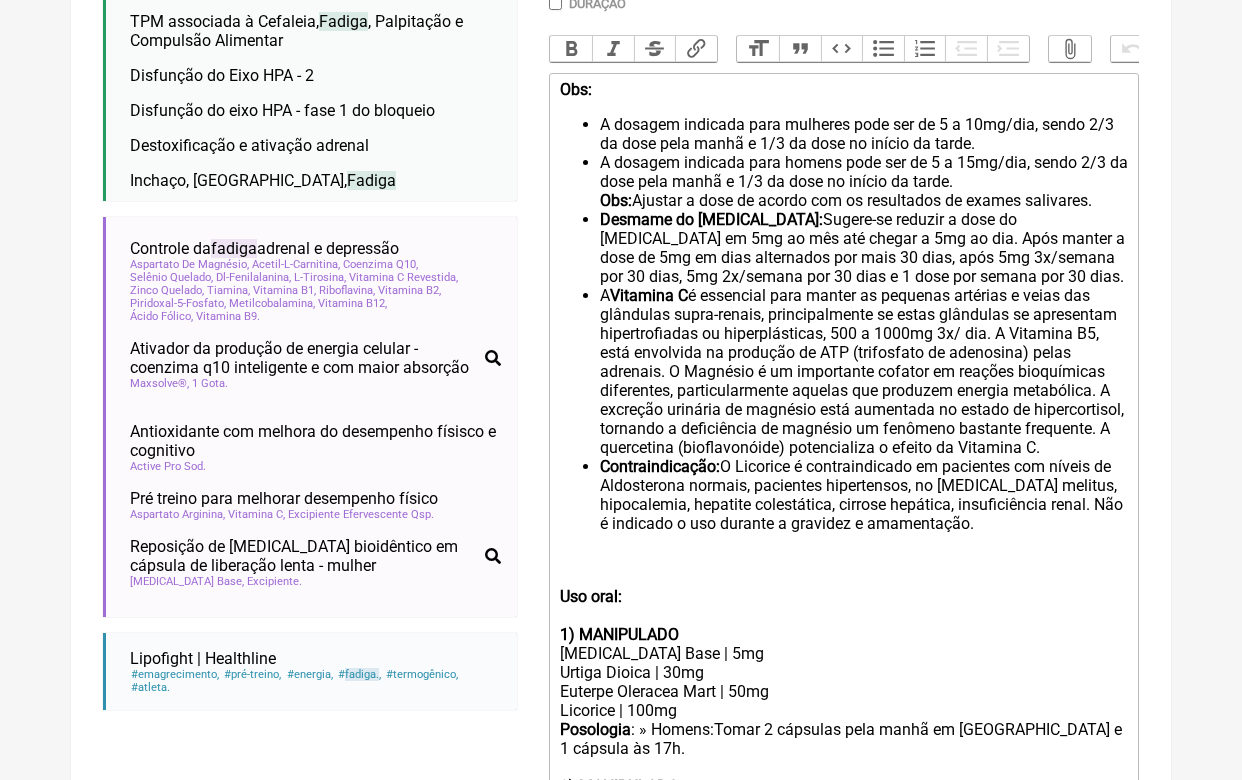 scroll, scrollTop: 661, scrollLeft: 0, axis: vertical 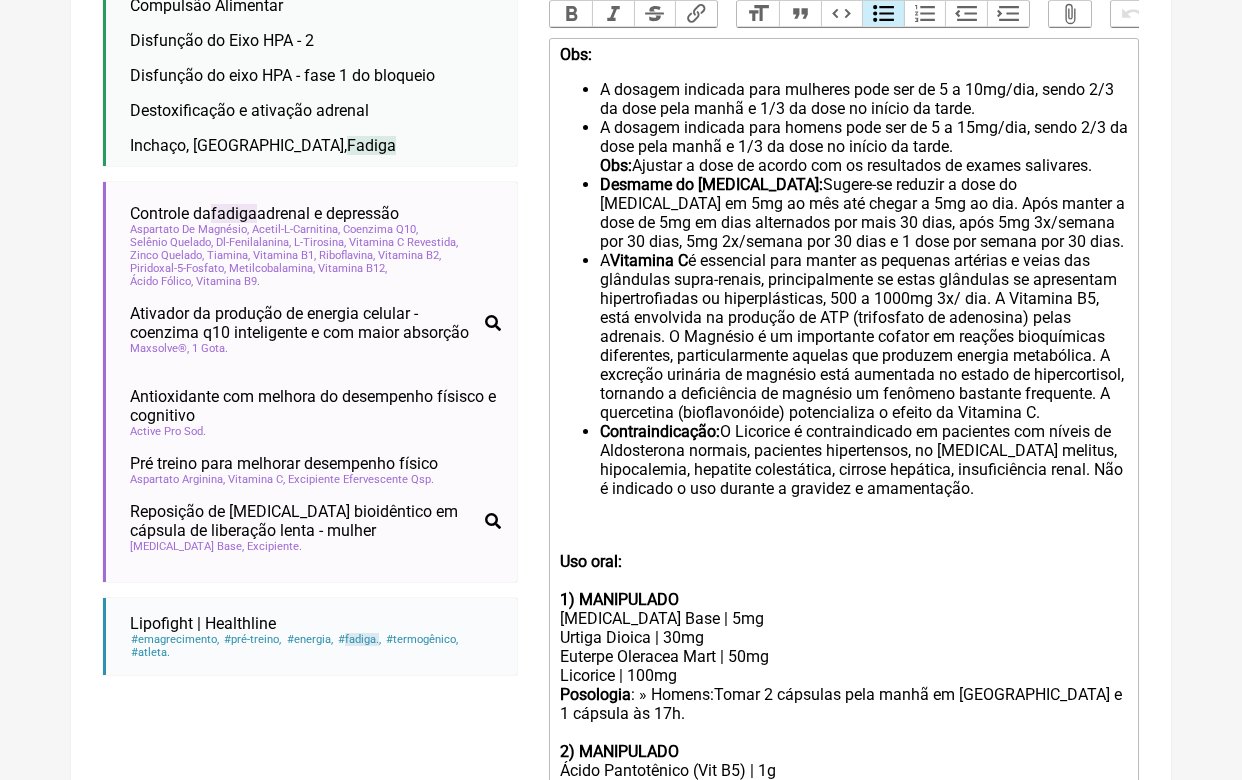 click on "Contraindicação:  O Licorice é contraindicado em pacientes com níveis de Aldosterona normais, pacientes hipertensos, no diabetes melitus, hipocalemia, hepatite colestática, cirrose hepática, insuficiência renal. Não é indicado o uso durante a gravidez e amamentação." 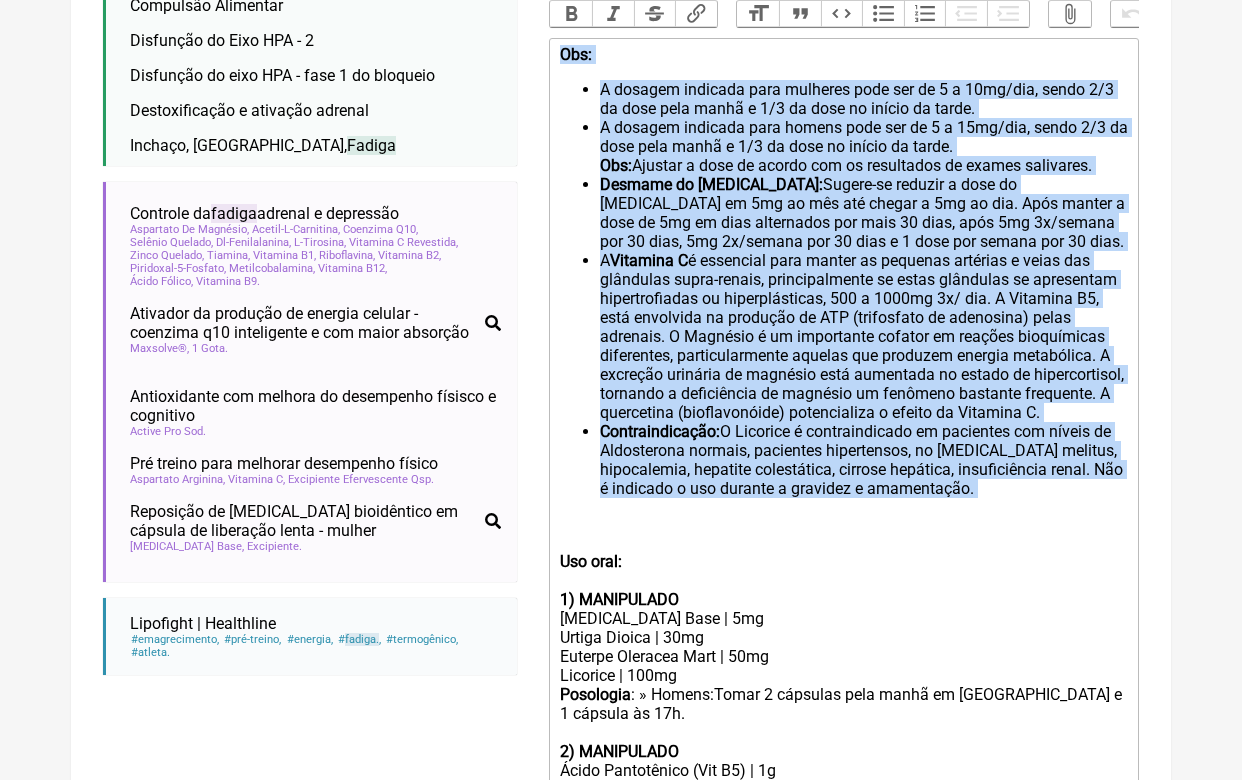 drag, startPoint x: 671, startPoint y: 505, endPoint x: 530, endPoint y: 10, distance: 514.6902 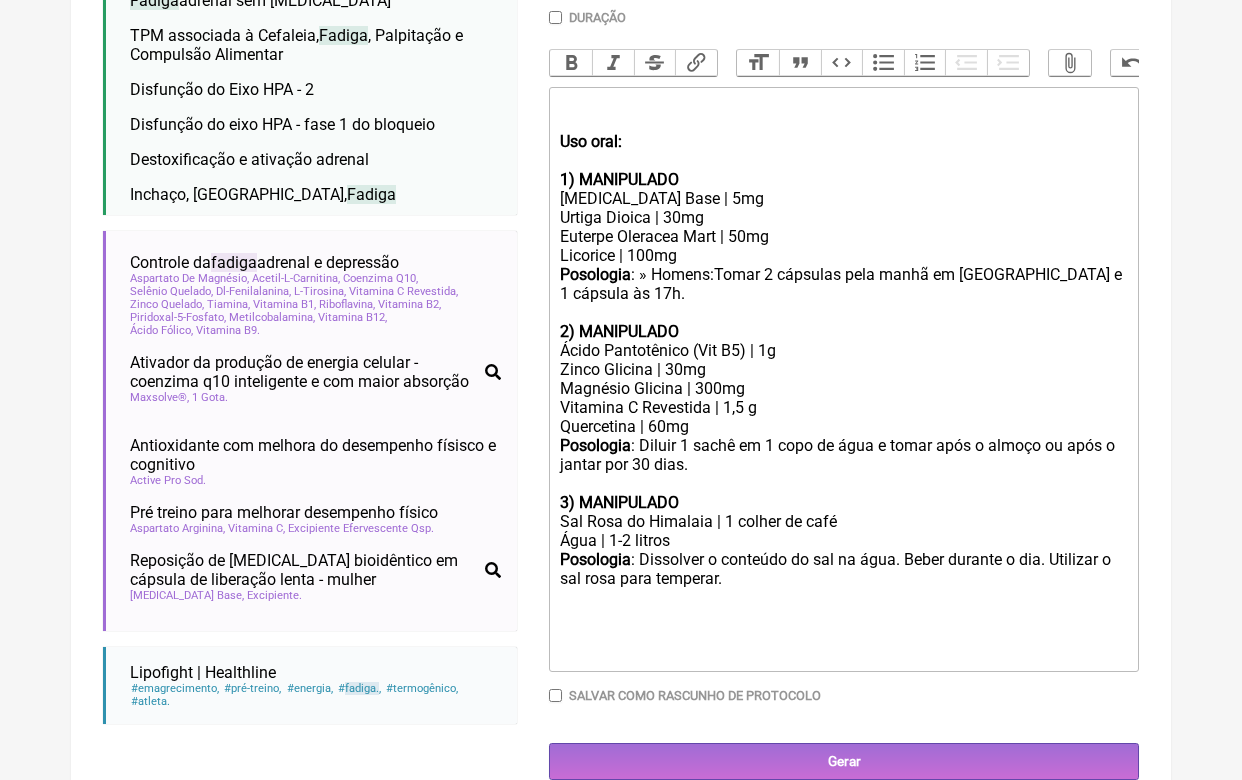 scroll, scrollTop: 602, scrollLeft: 0, axis: vertical 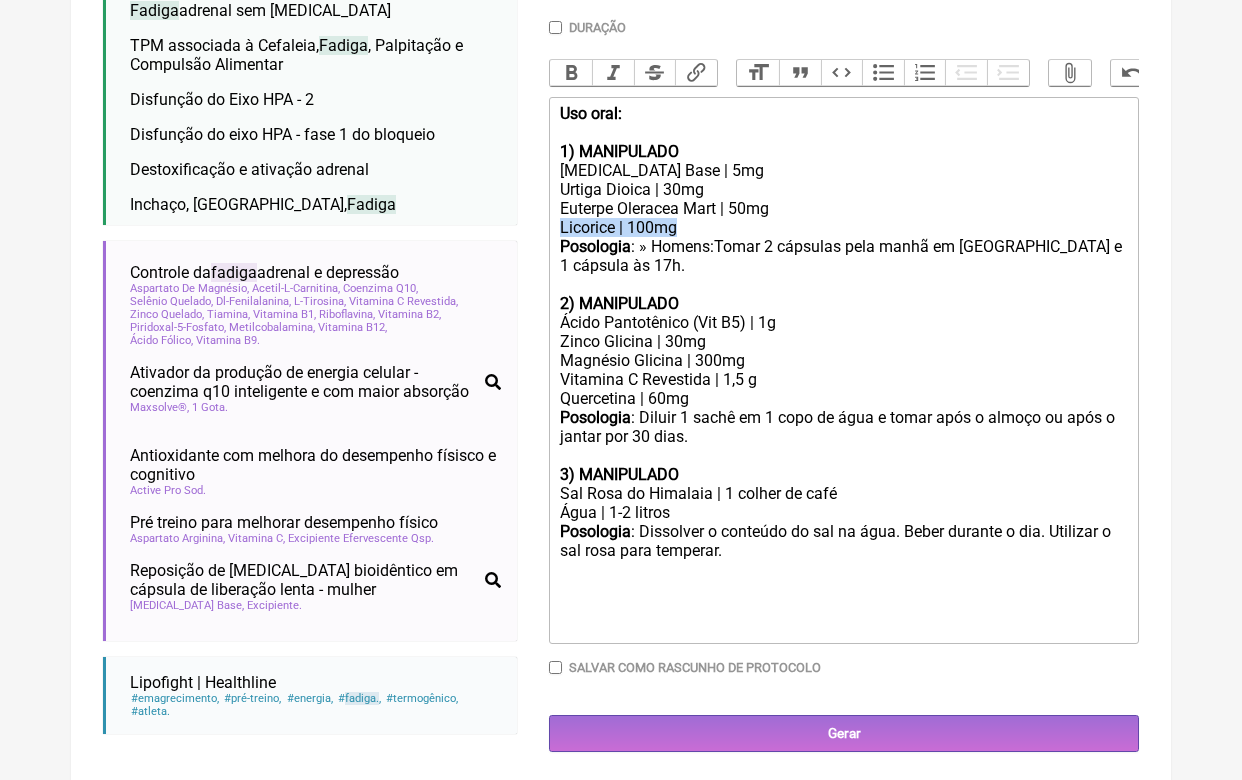 drag, startPoint x: 711, startPoint y: 218, endPoint x: 532, endPoint y: 217, distance: 179.00279 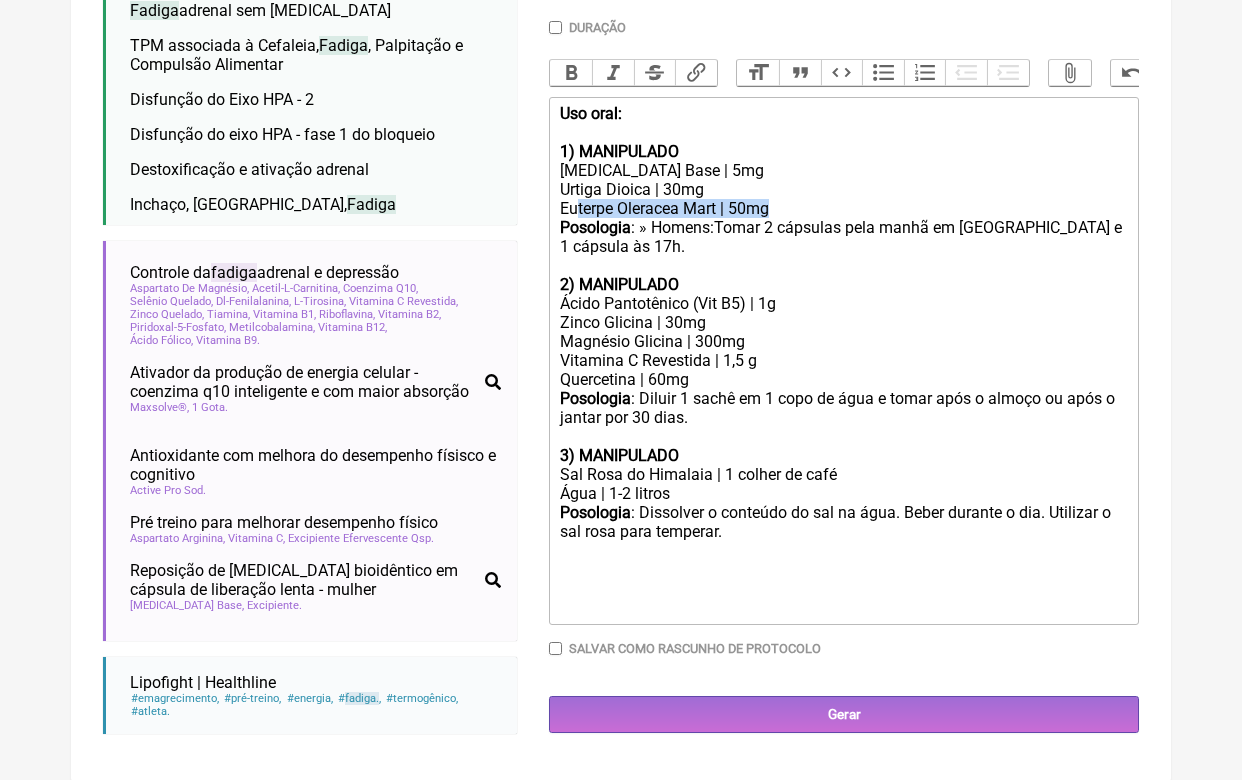 drag, startPoint x: 790, startPoint y: 198, endPoint x: 574, endPoint y: 199, distance: 216.00232 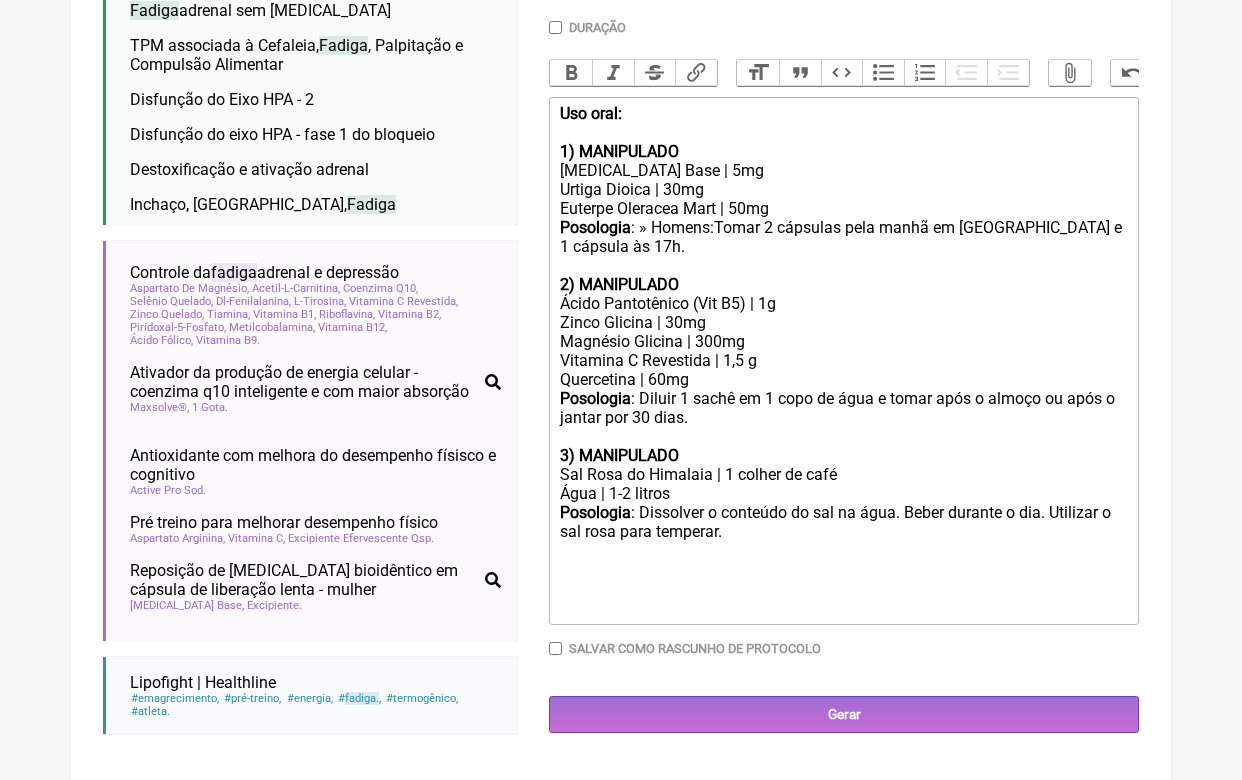 click on "Posologia : » Homens:Tomar 2 cápsulas pela manhã em jejum e 1 cápsula às 17h." 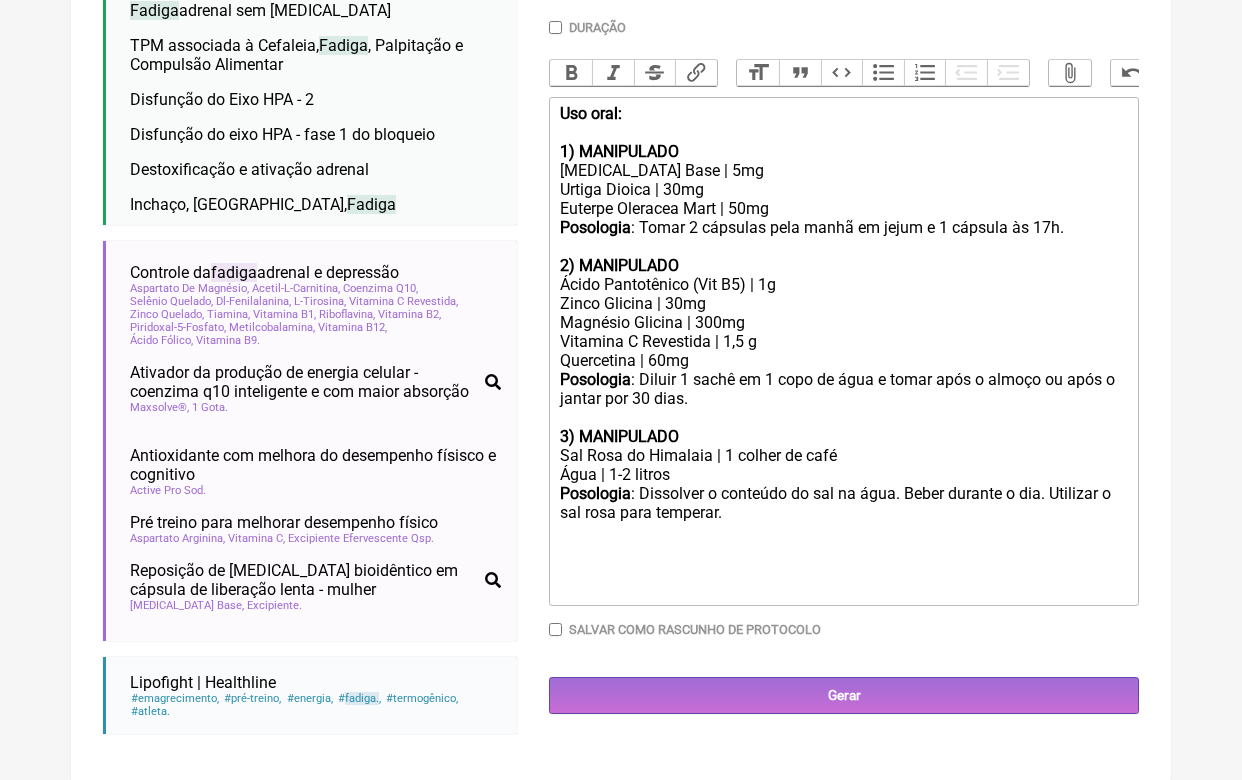 click on "Uso oral: 1) MANIPULADO" 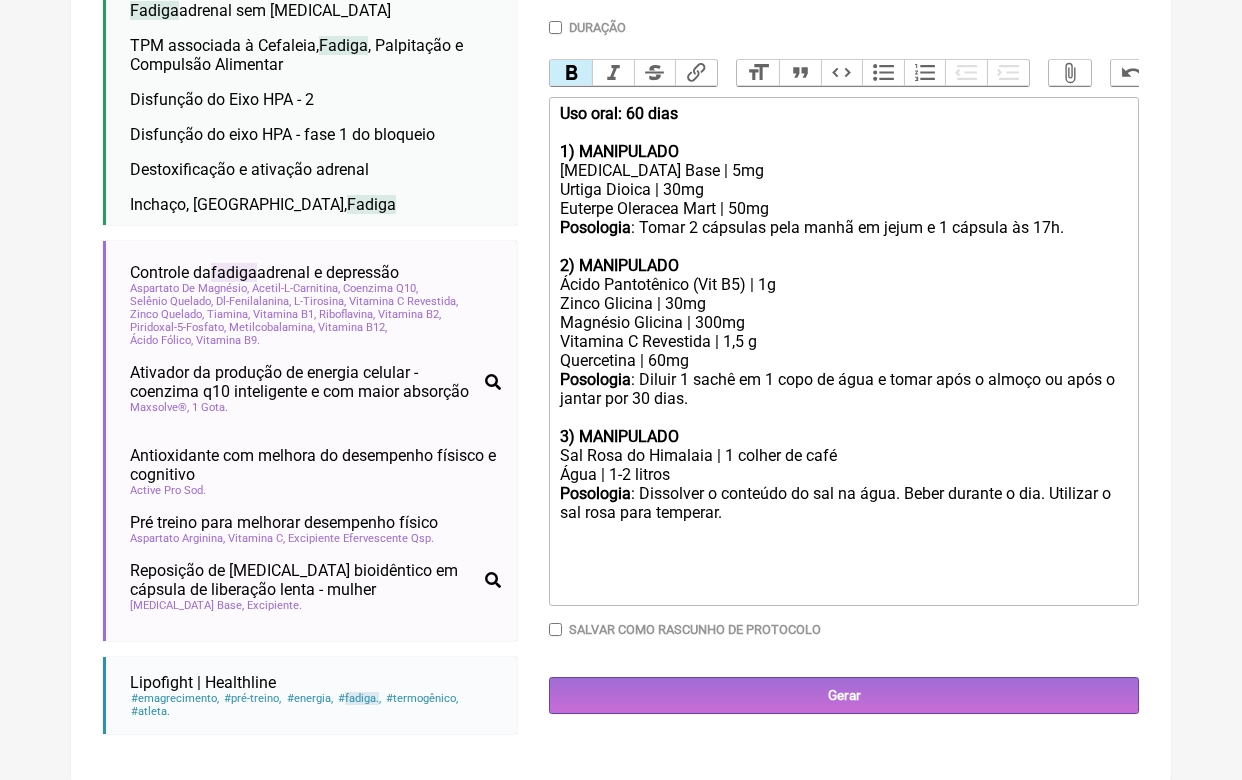 click on "Ácido Pantotênico (Vit B5) | 1g" 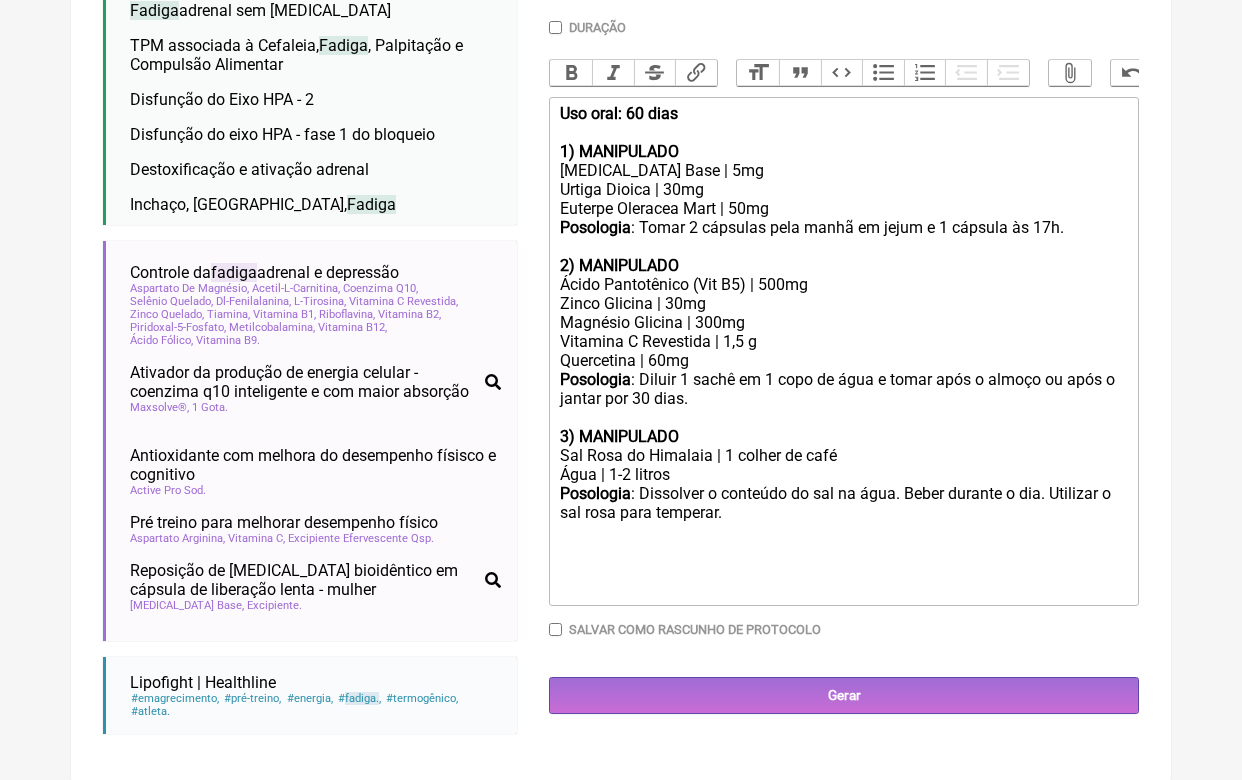 click on "3) MANIPULADO" 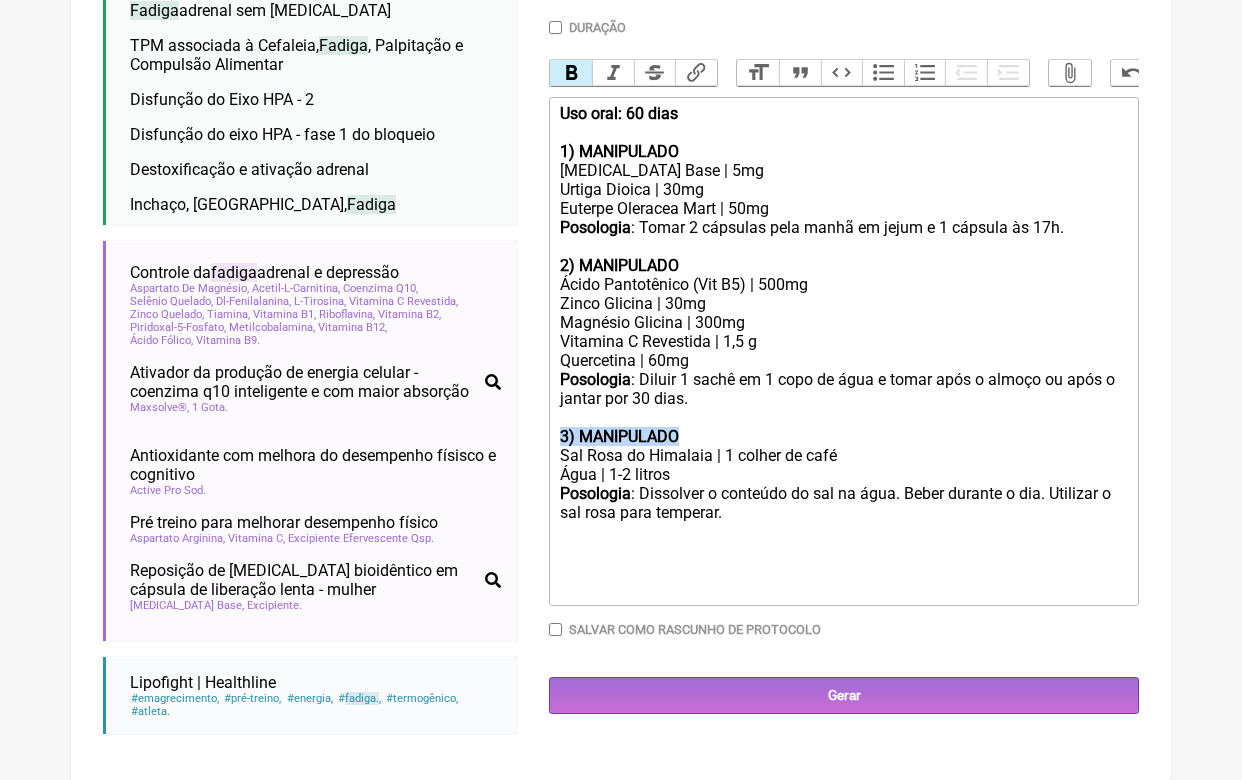 drag, startPoint x: 711, startPoint y: 411, endPoint x: 525, endPoint y: 411, distance: 186 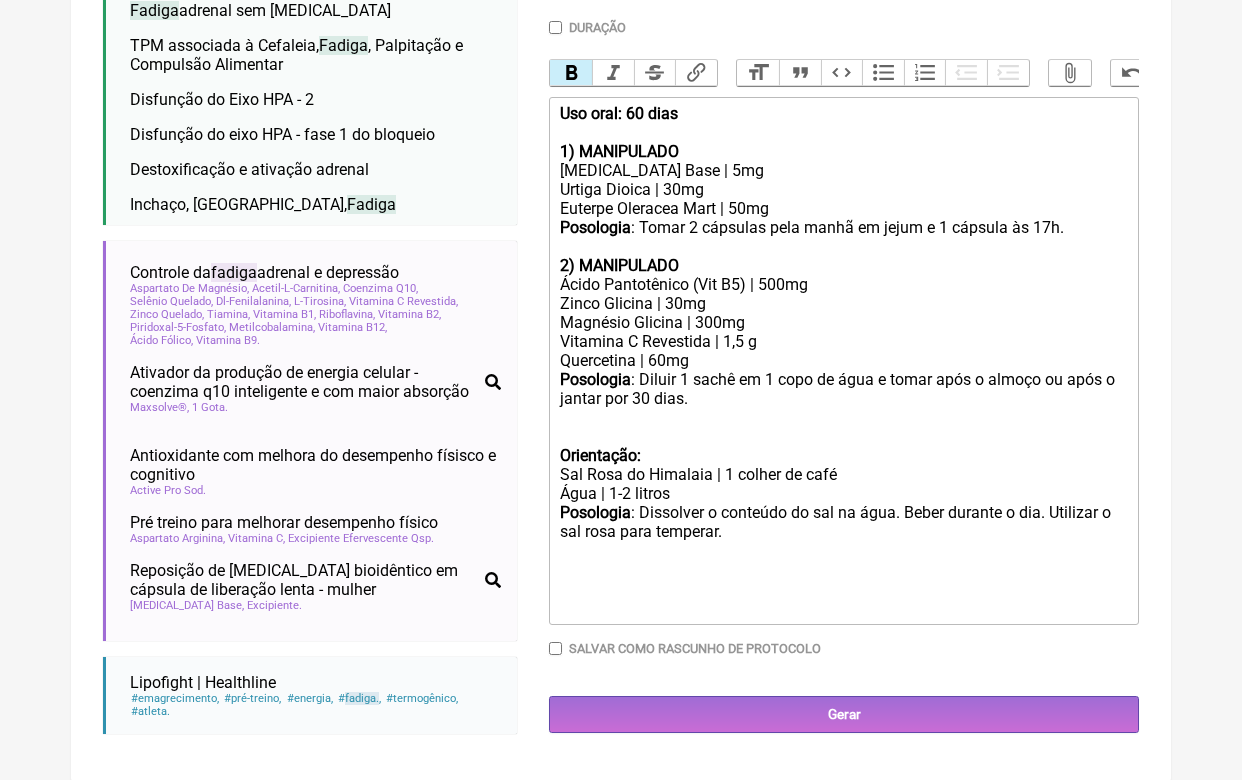 click on "Uso oral: 60 dias" 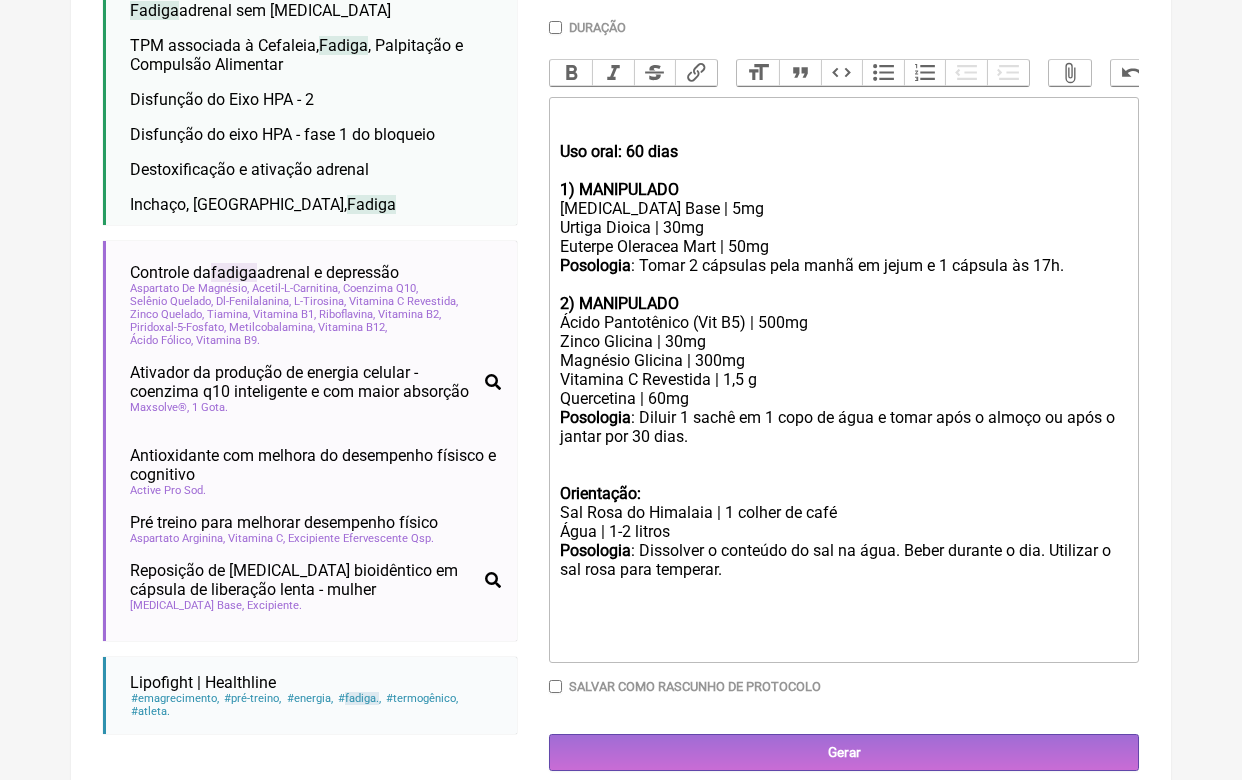 click on "Uso oral: 60 dias 1) MANIPULADO" 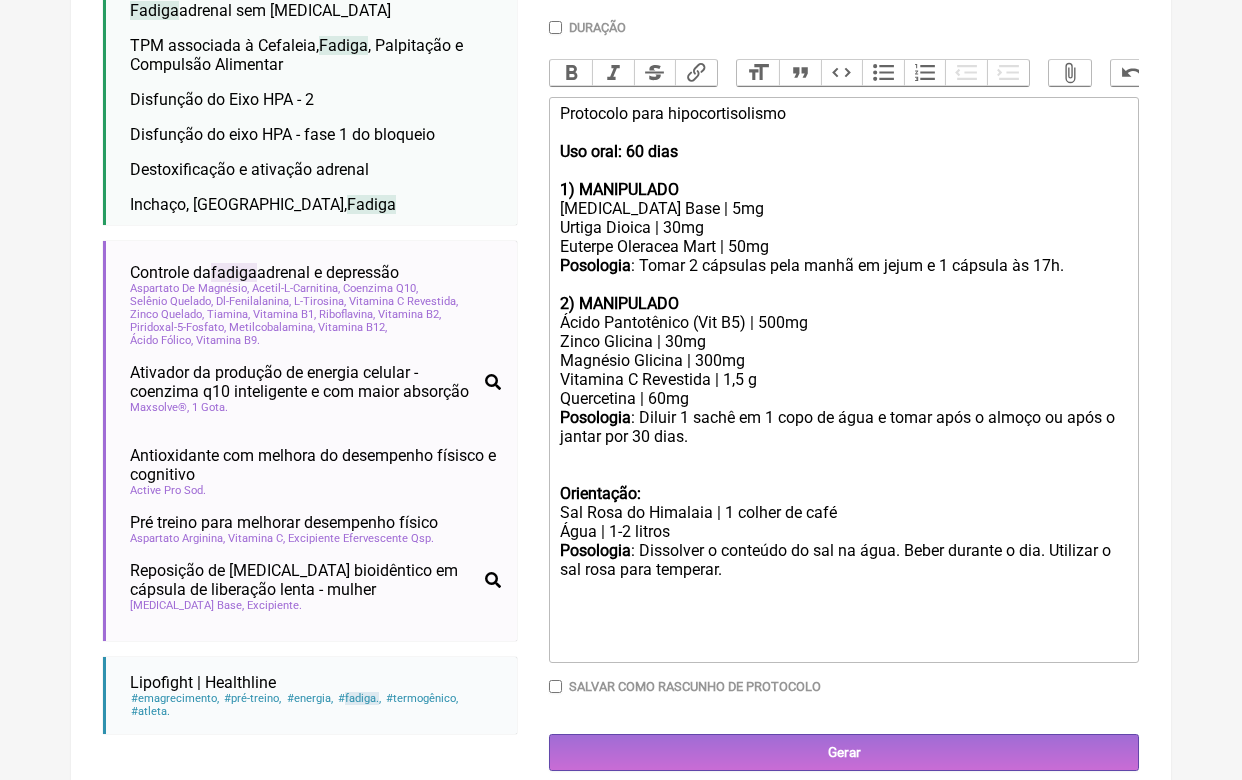 type on "<div>Protocolo para hipocortisolismo<br><br><strong>Uso oral: 60 dias<br></strong><br><strong>1) MANIPULADO</strong></div><div>Hidrocortisona Base | 5mg</div><div>Urtiga Dioica | 30mg</div><div>Euterpe Oleracea Mart | 50mg</div><div><strong>Posologia</strong>: Tomar 2 cápsulas pela manhã em jejum e 1 cápsula às 17h.<br><br></div><div><strong>2) MANIPULADO</strong></div><div>Ácido Pantotênico (Vit B5) | 500mg</div><div>Zinco Glicina | 30mg</div><div>Magnésio Glicina | 300mg</div><div>Vitamina C Revestida | 1,5 g</div><div>Quercetina | 60mg</div><div><strong>Posologia</strong>: Diluir 1 sachê em 1 copo de água e tomar após o almoço ou após o jantar por 30 dias.<br><br><strong><br>Orientação:</strong></div><div>Sal Rosa do Himalaia | 1 colher de café</div><div>Água | 1-2 litros</div><div><strong>Posologia</strong>: Dissolver o conteúdo do sal na água. Beber durante o dia. Utilizar o sal rosa para temperar.<br><br><br></div><div><br><br></div>" 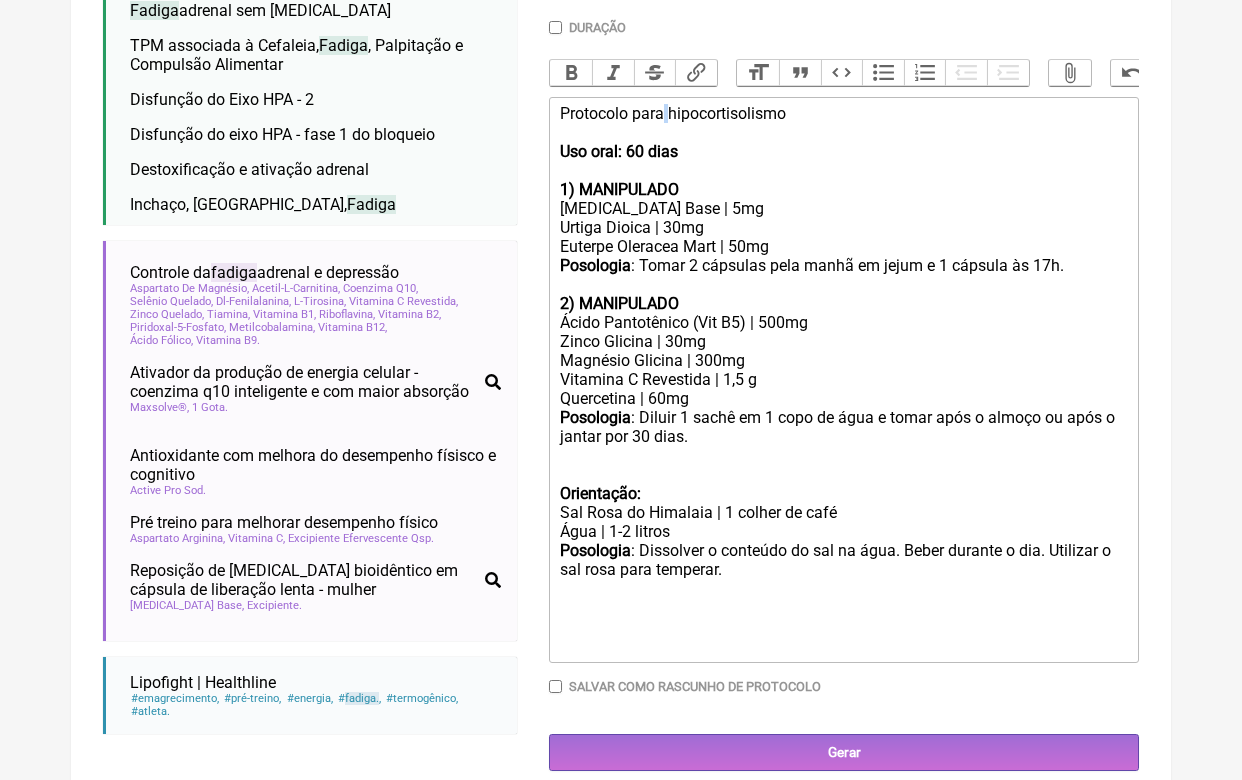 click on "Protocolo para hipocortisolismo Uso oral: 60 dias 1) MANIPULADO" 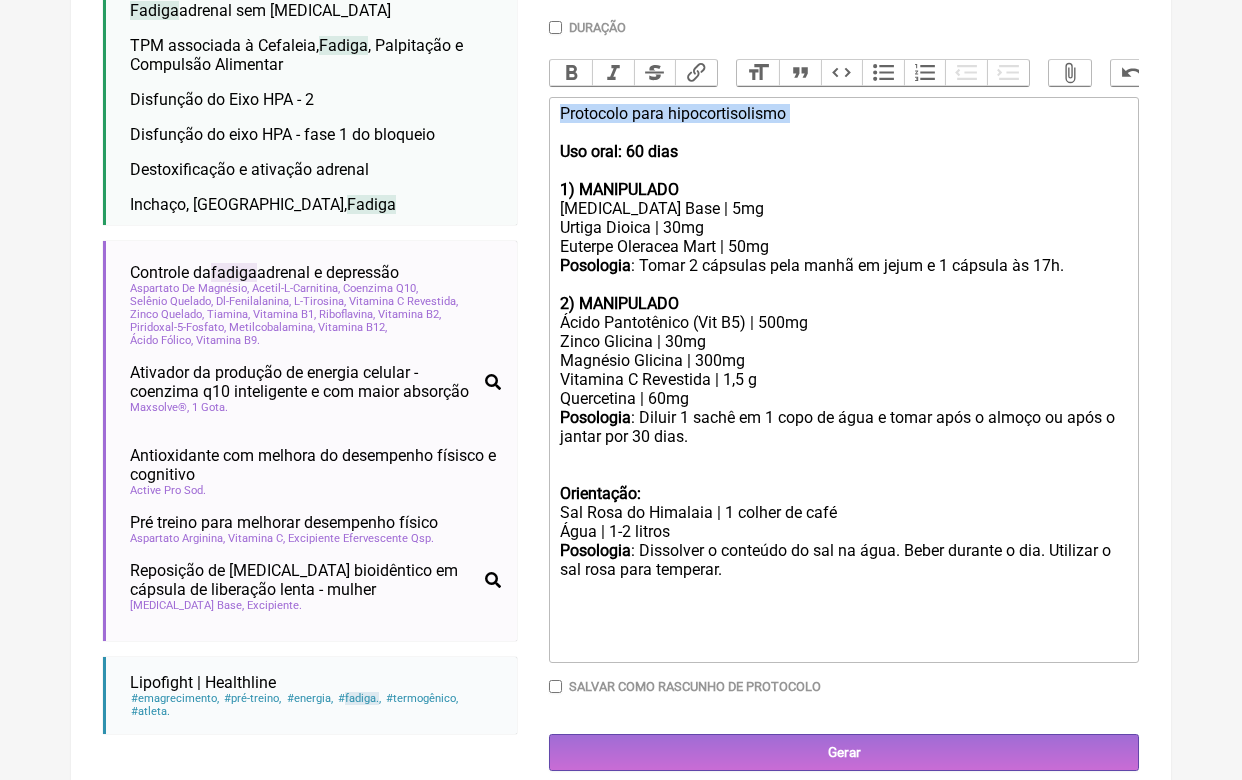 click on "Protocolo para hipocortisolismo Uso oral: 60 dias 1) MANIPULADO" 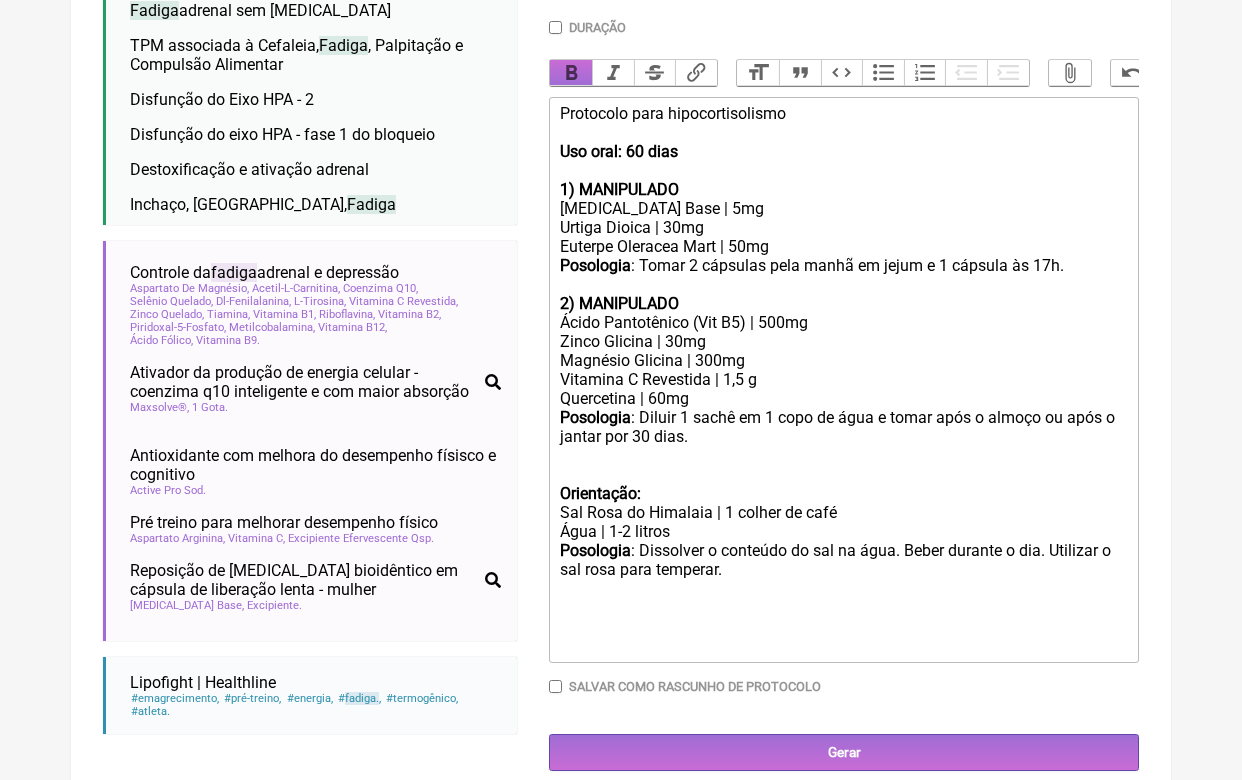 click on "Bold" at bounding box center [571, 73] 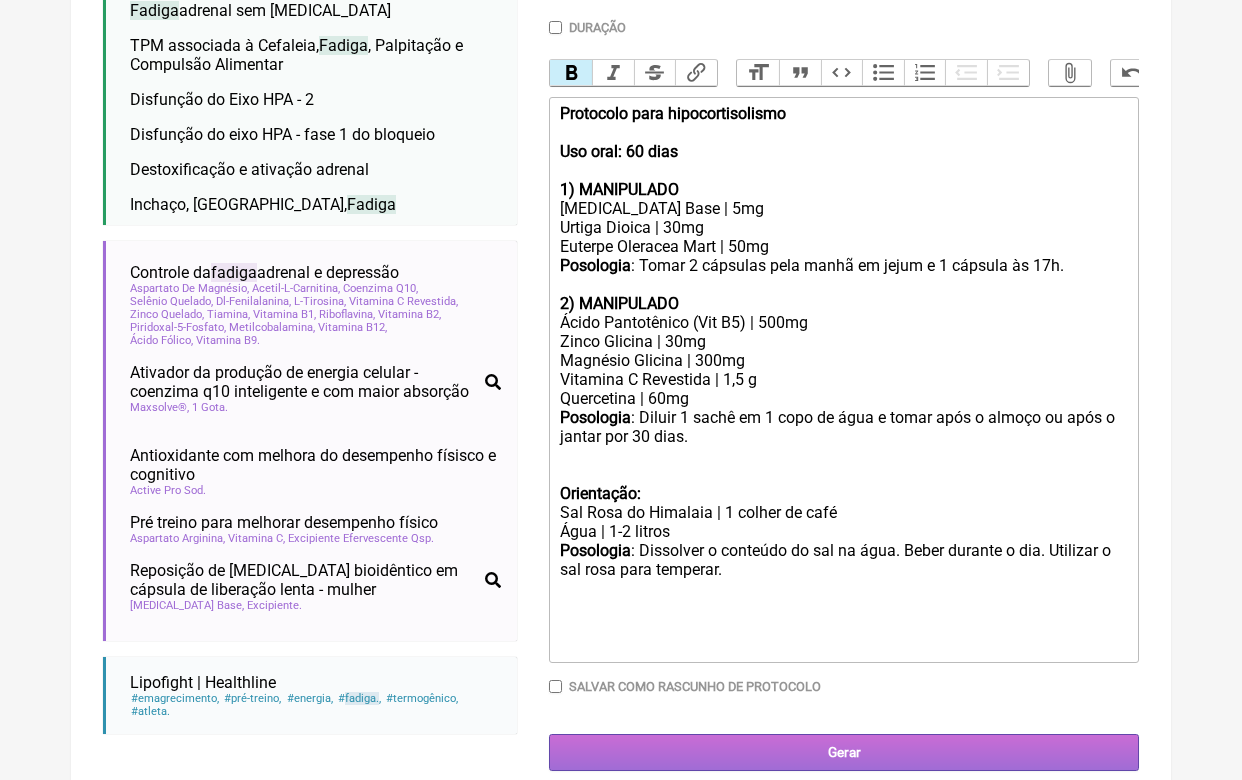 click on "Gerar" at bounding box center [844, 752] 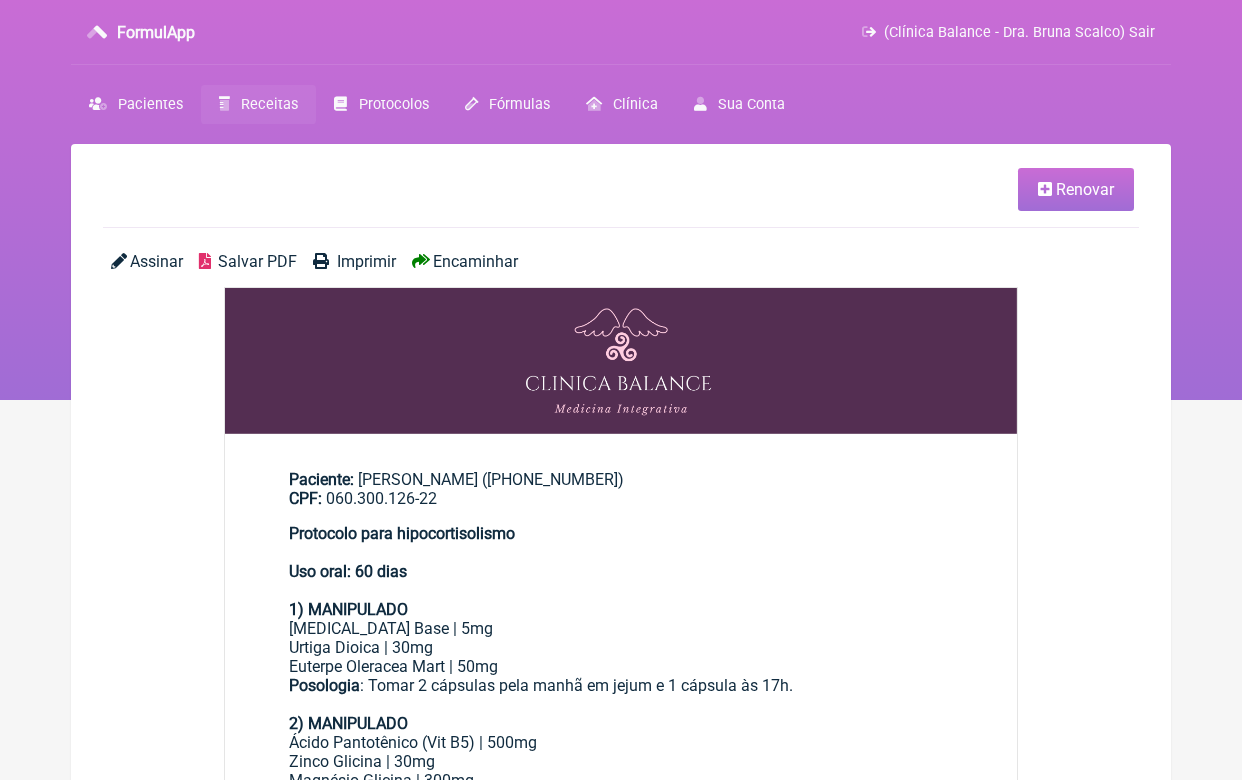 scroll, scrollTop: 0, scrollLeft: 0, axis: both 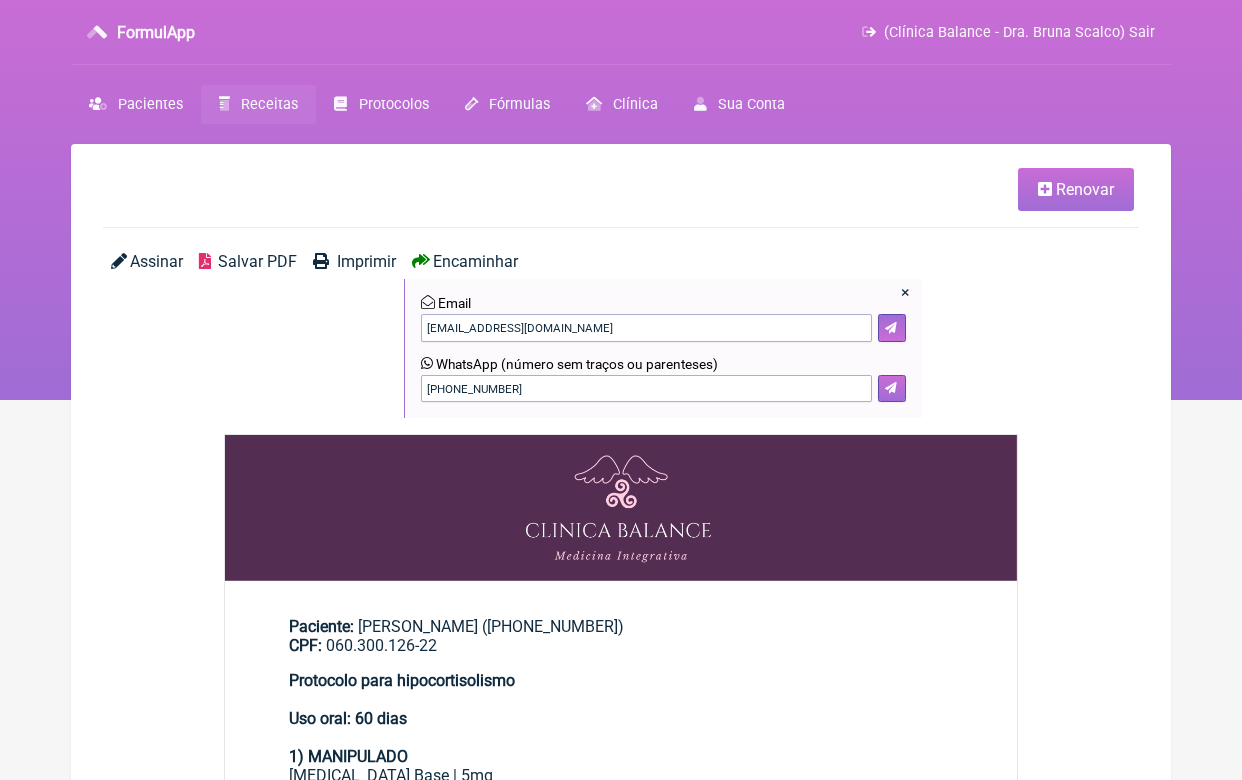 click at bounding box center [892, 389] 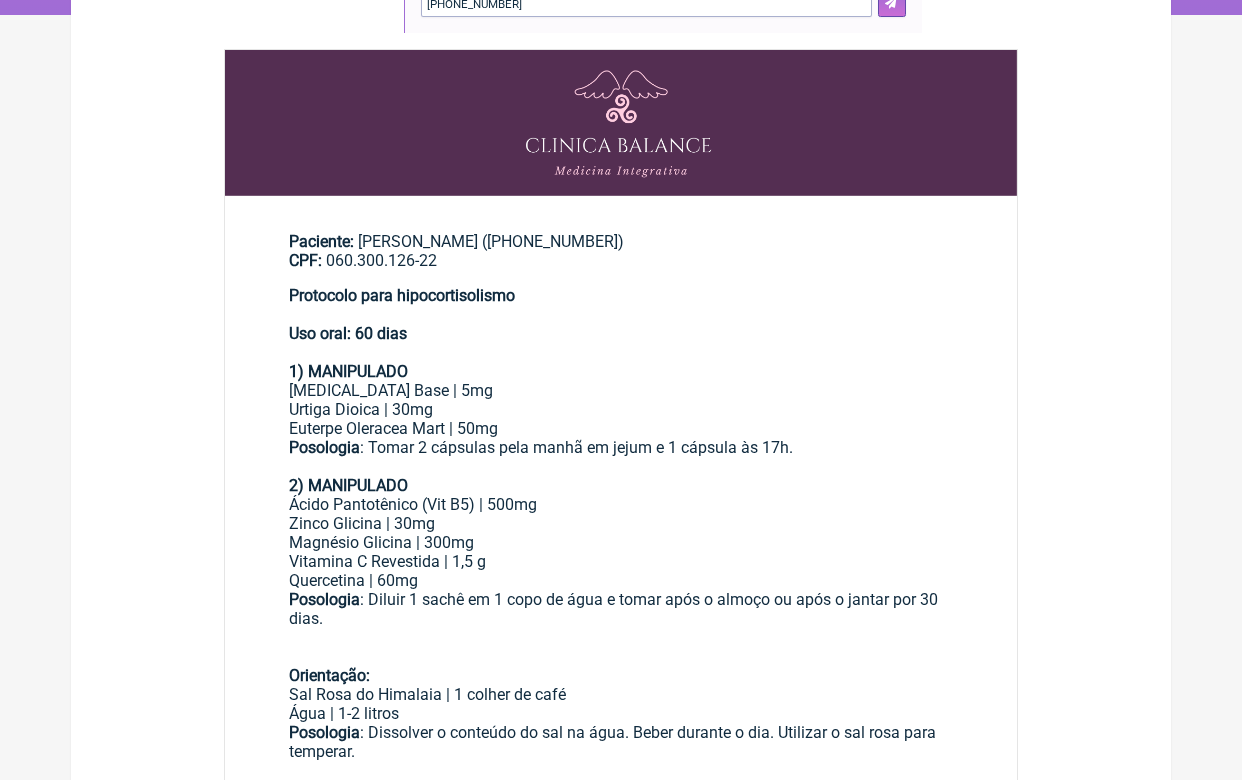 scroll, scrollTop: 386, scrollLeft: 0, axis: vertical 